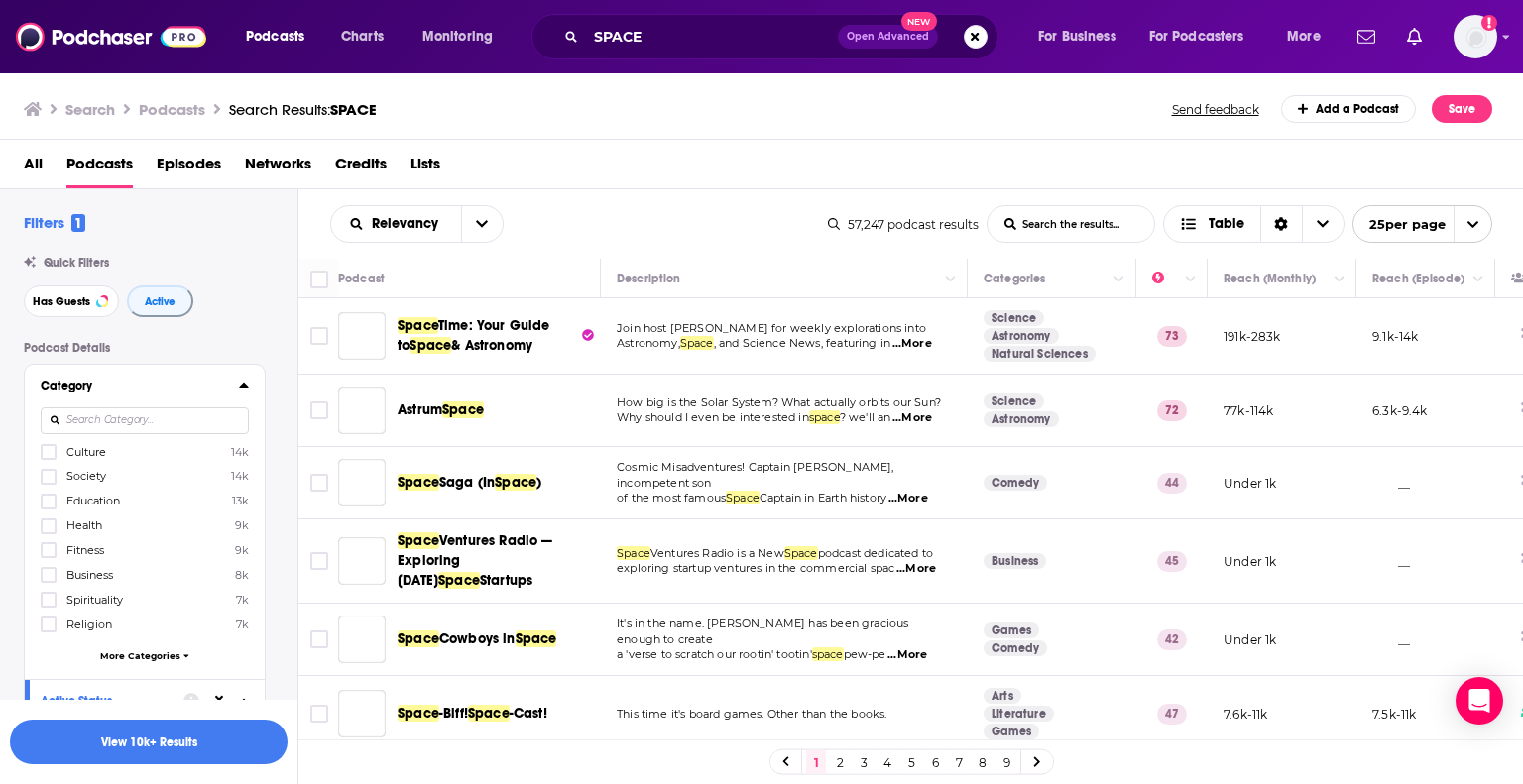 scroll, scrollTop: 0, scrollLeft: 0, axis: both 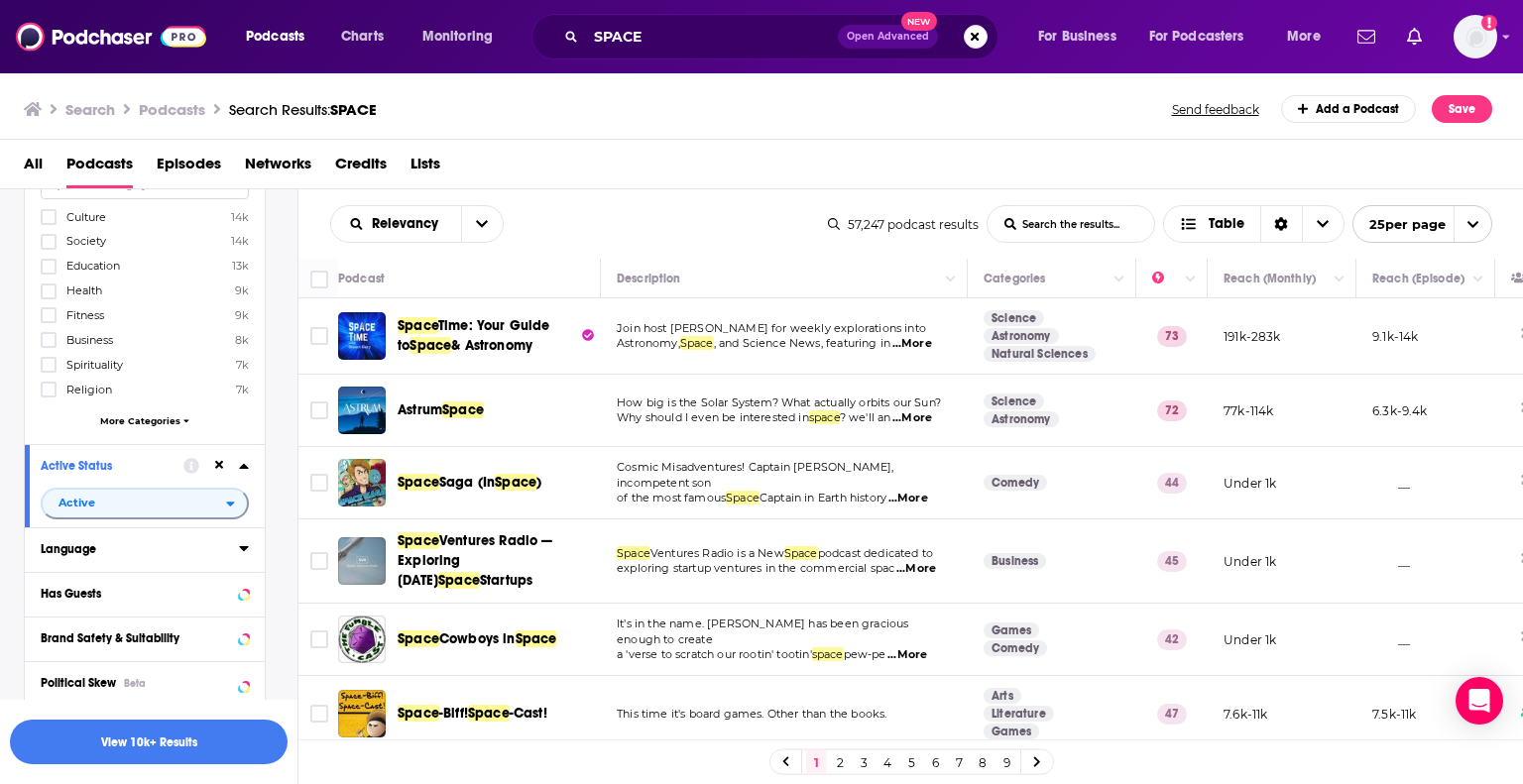click 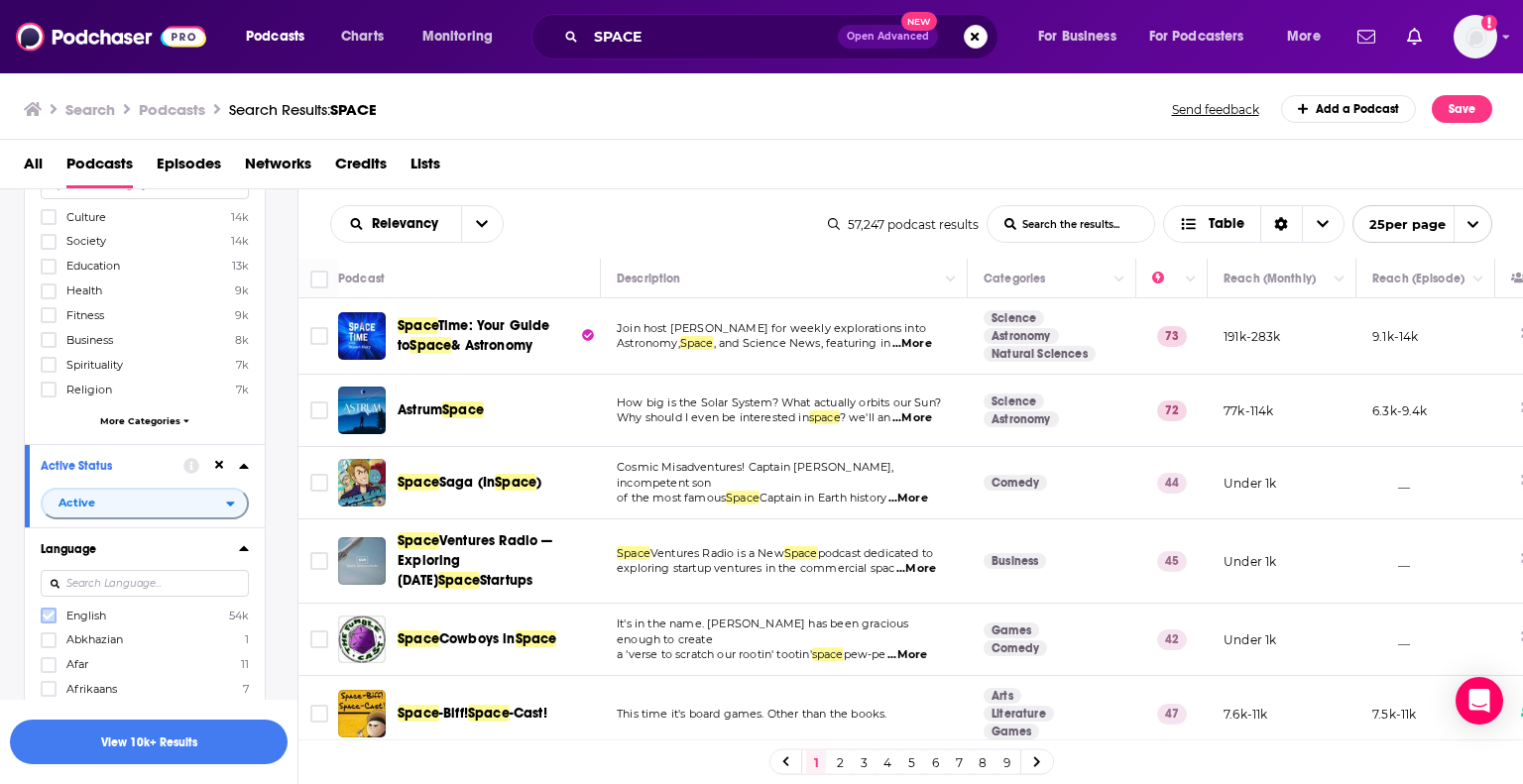 click 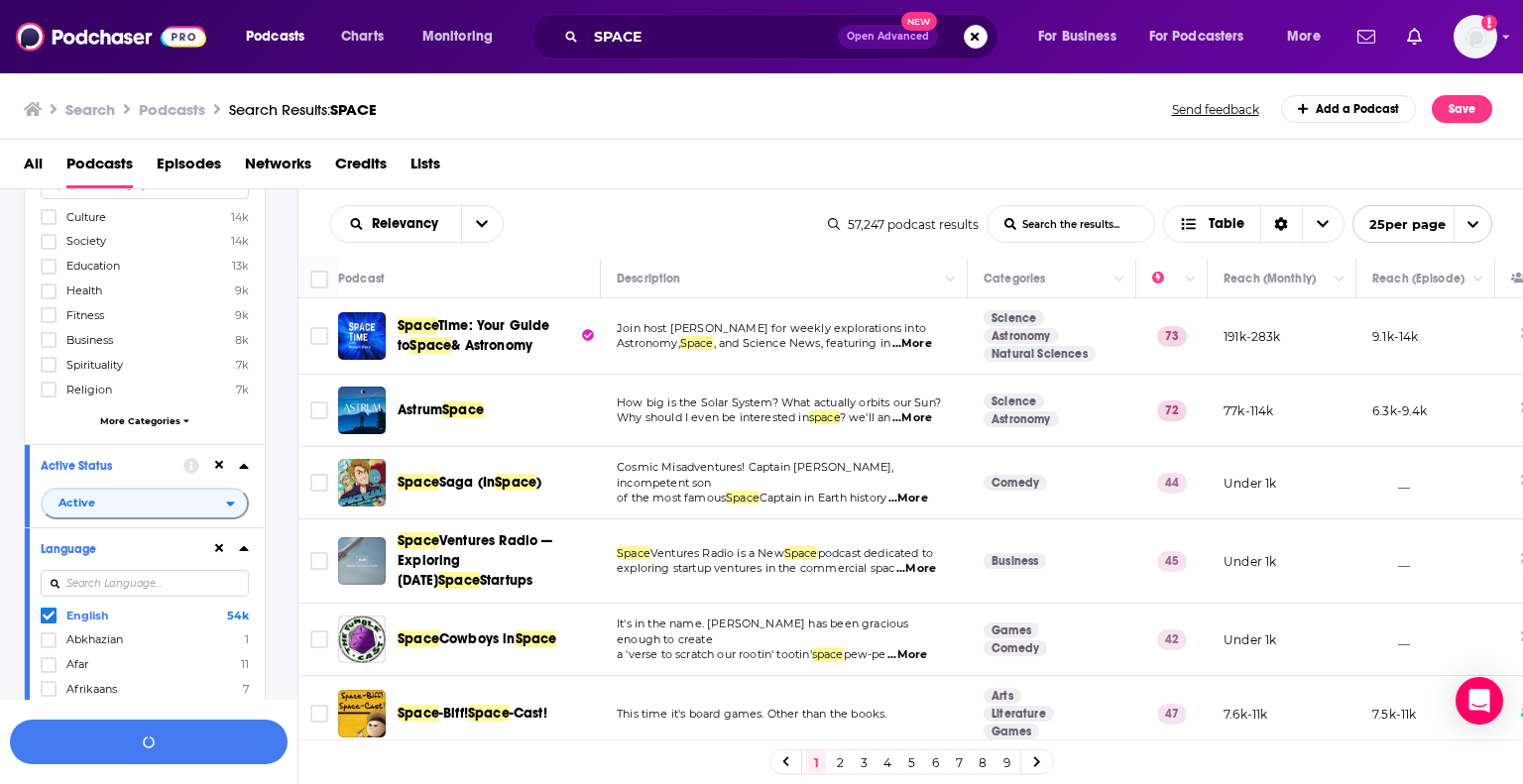 click 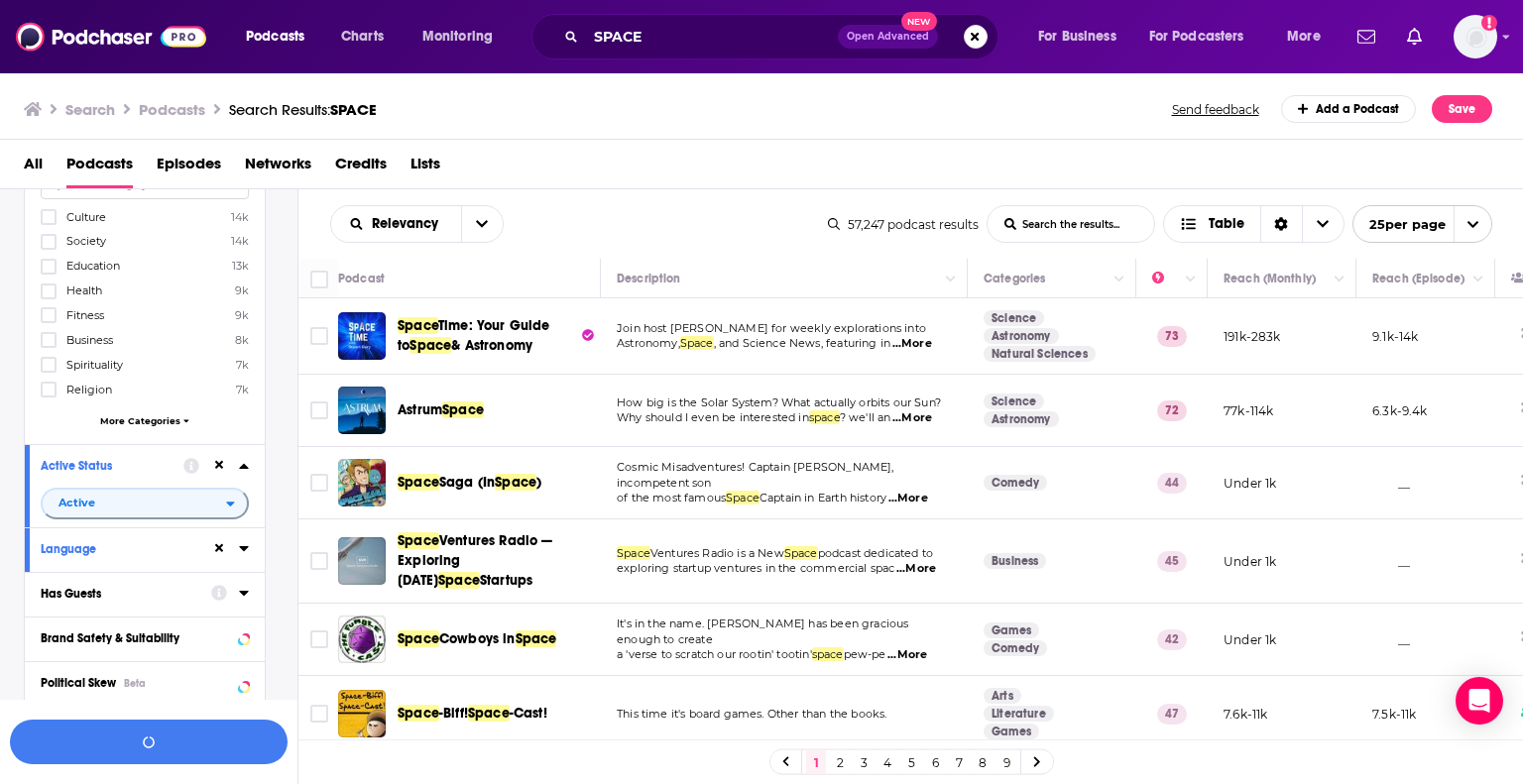 click on "Has Guests" at bounding box center [119, 594] 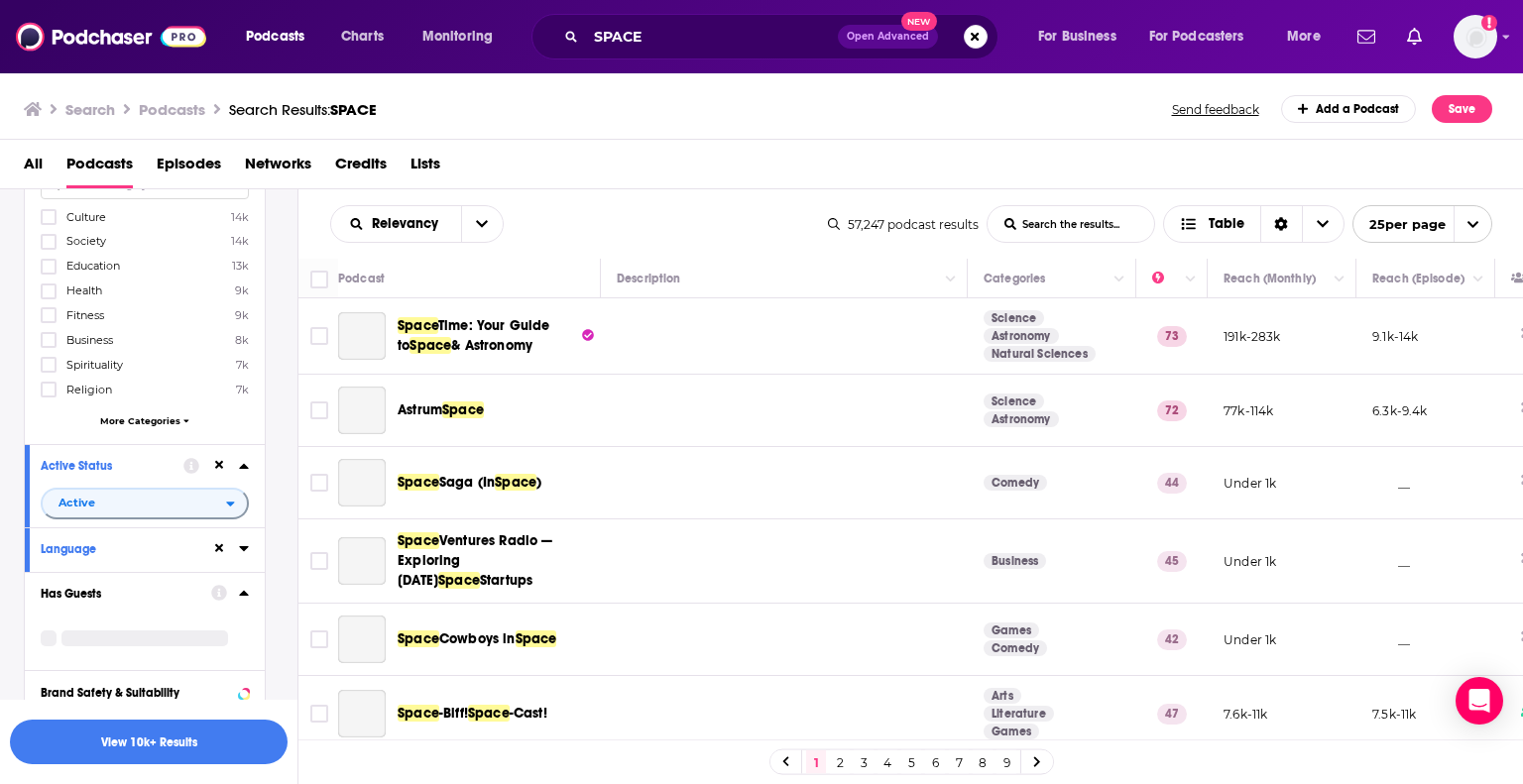 click 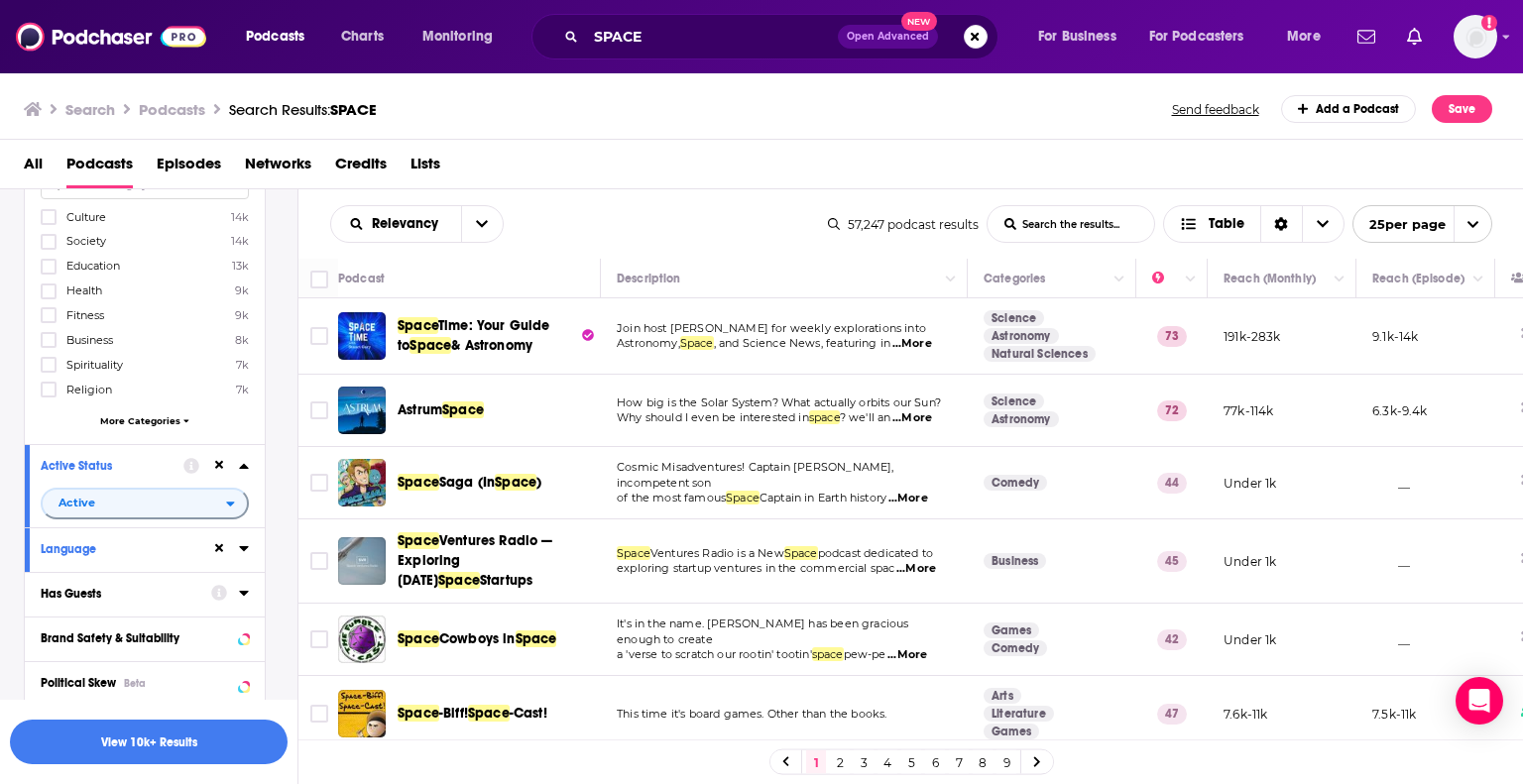 click 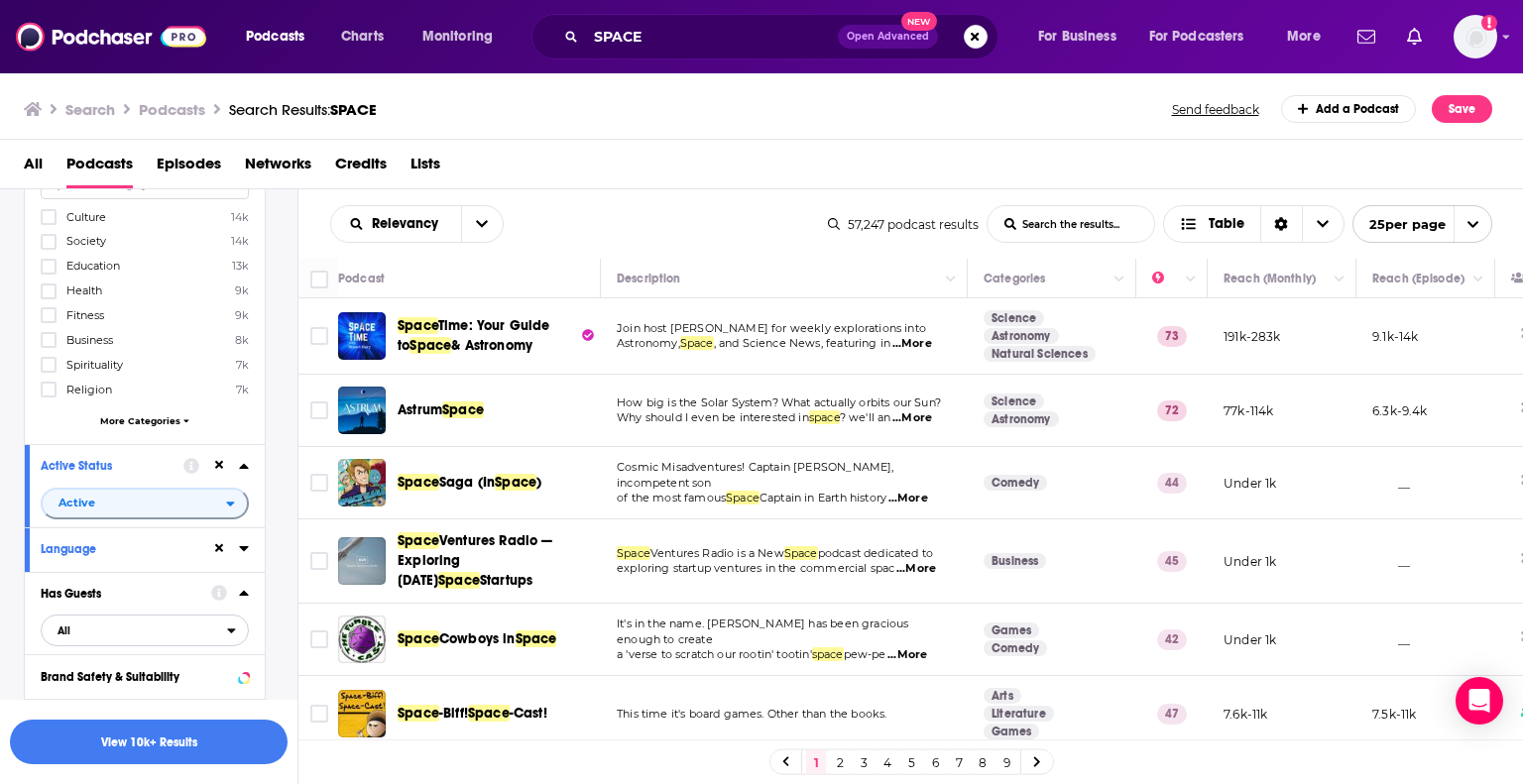 click on "All" at bounding box center [134, 630] 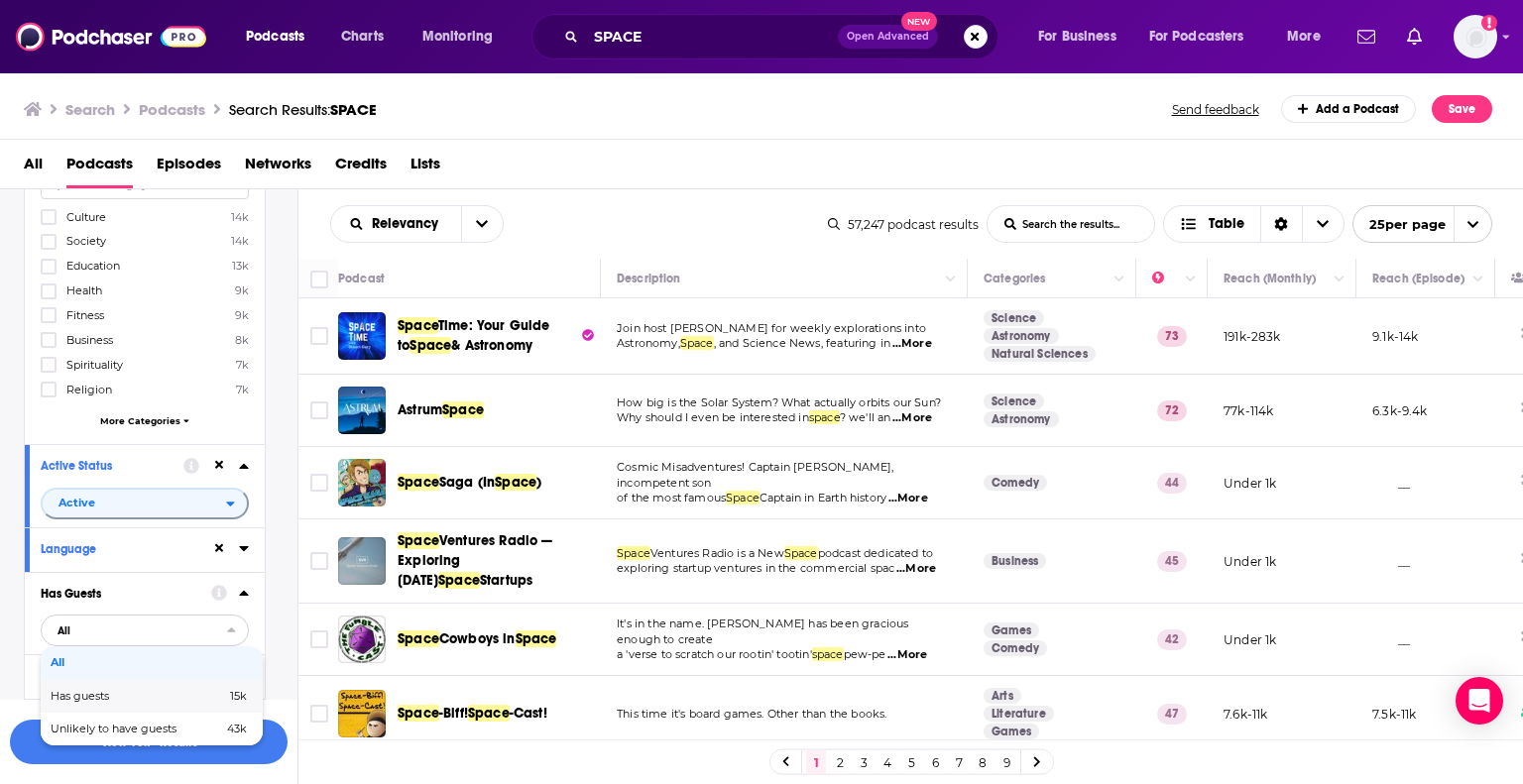 click on "Has guests  15k" at bounding box center [152, 696] 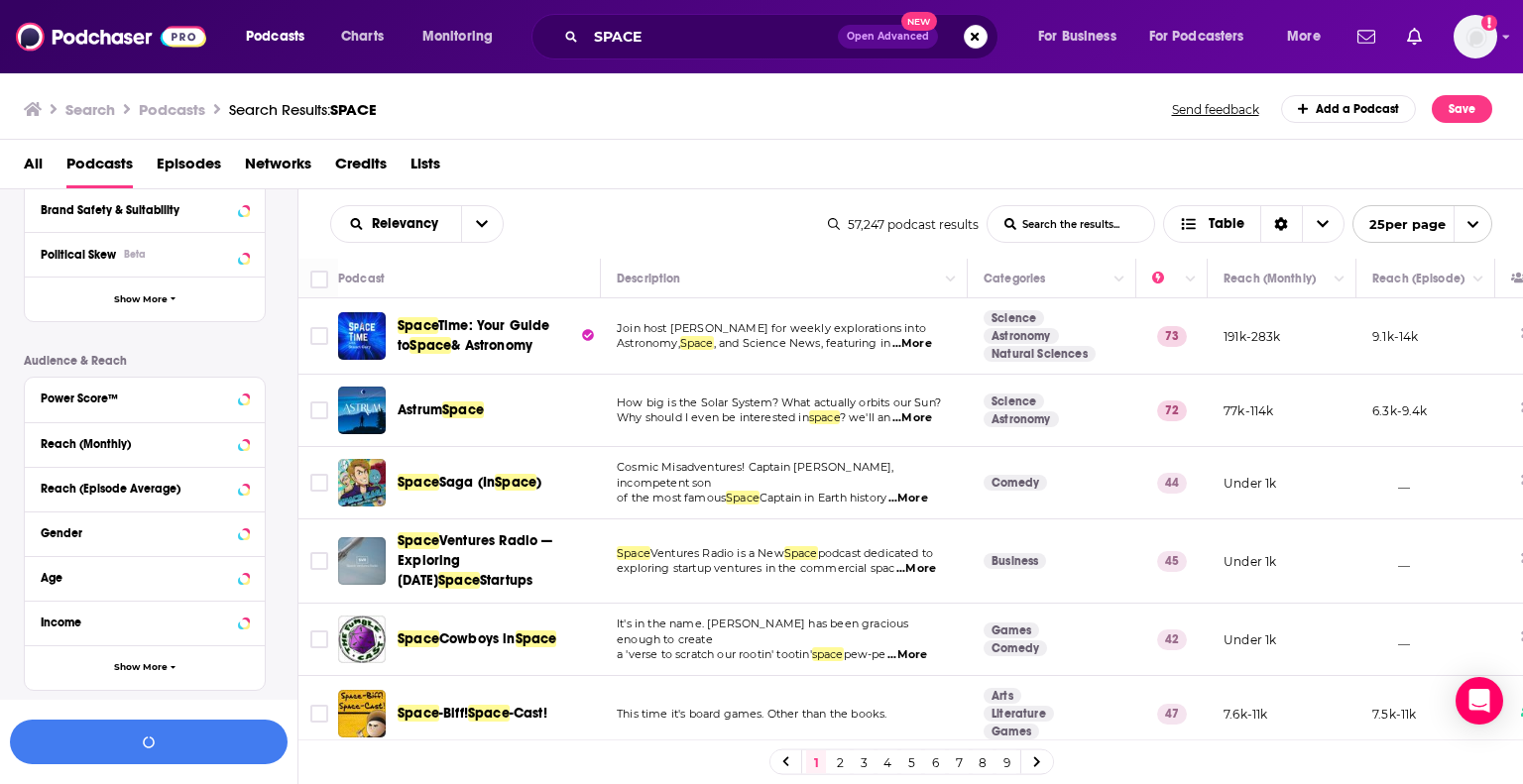 scroll, scrollTop: 704, scrollLeft: 0, axis: vertical 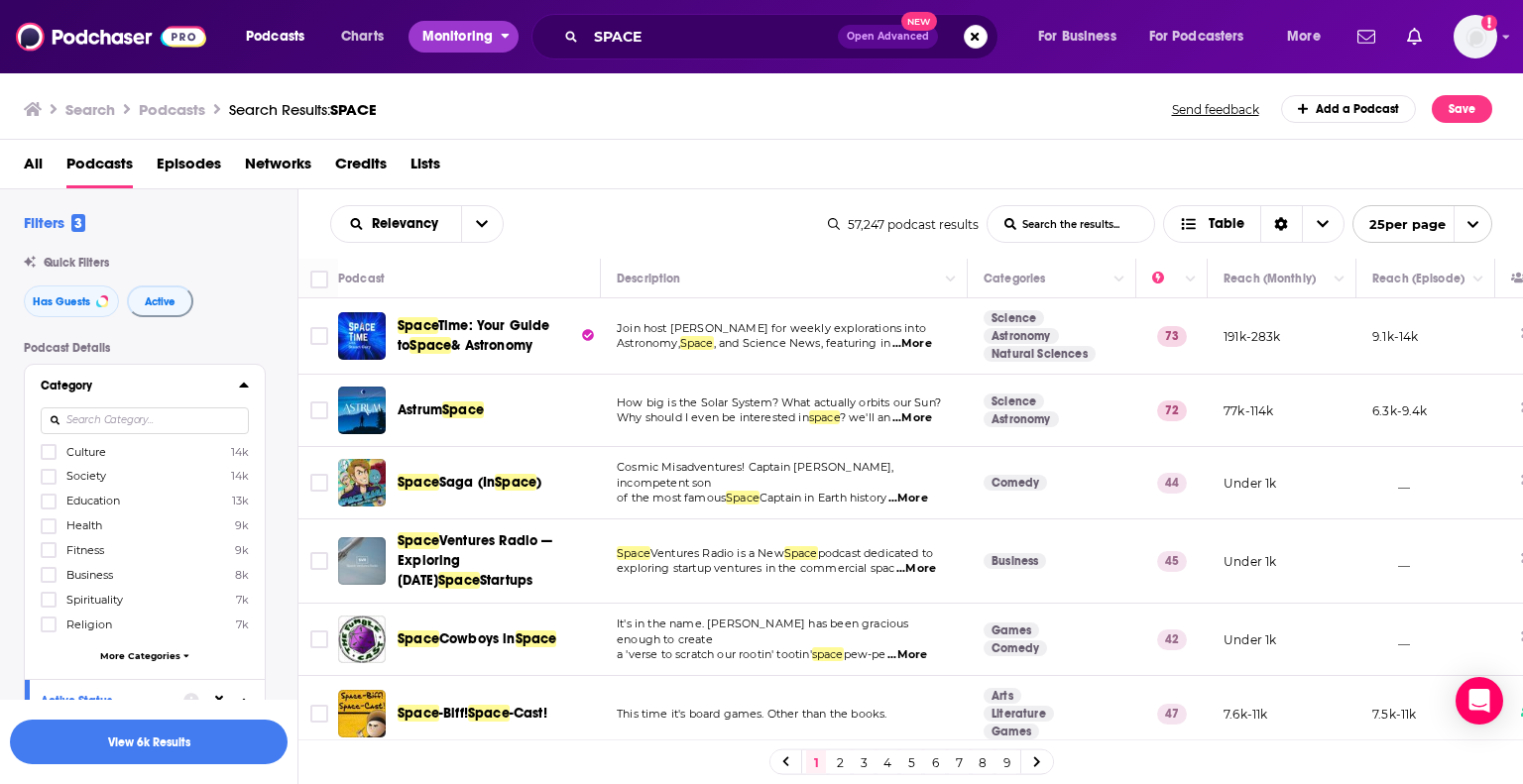 click on "Monitoring" at bounding box center (457, 37) 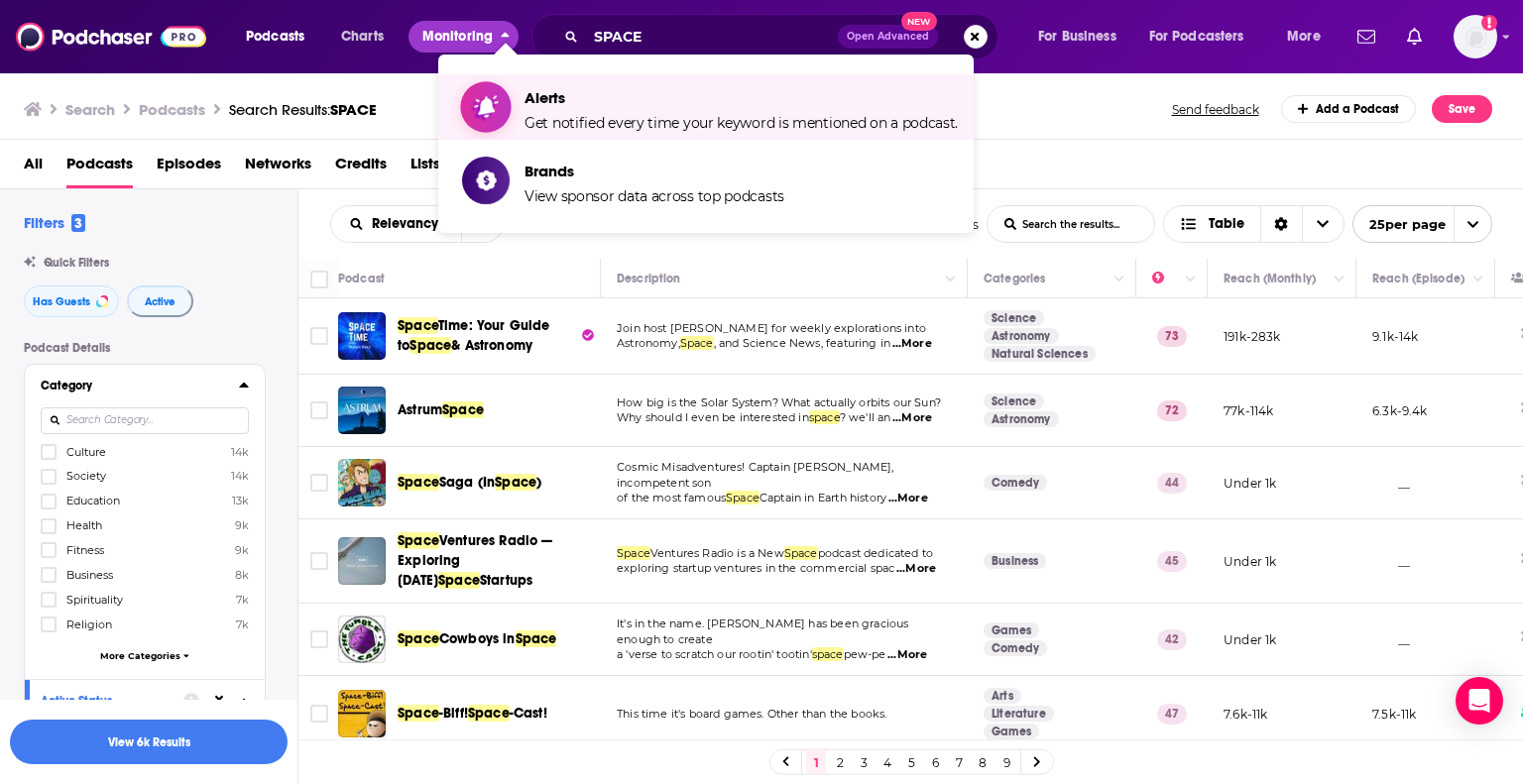 click on "Alerts" at bounding box center (741, 97) 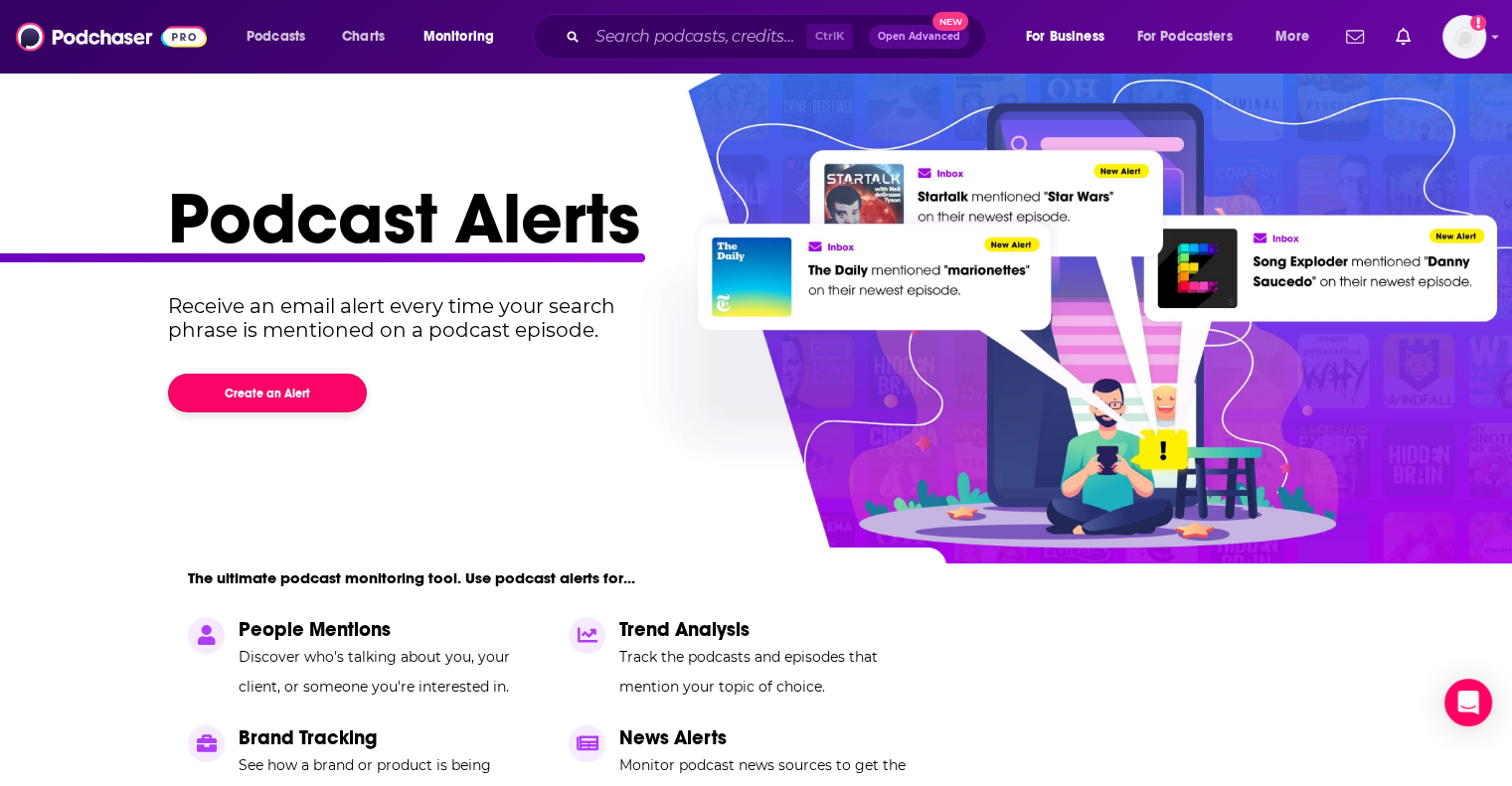 click on "Create an Alert" at bounding box center (267, 393) 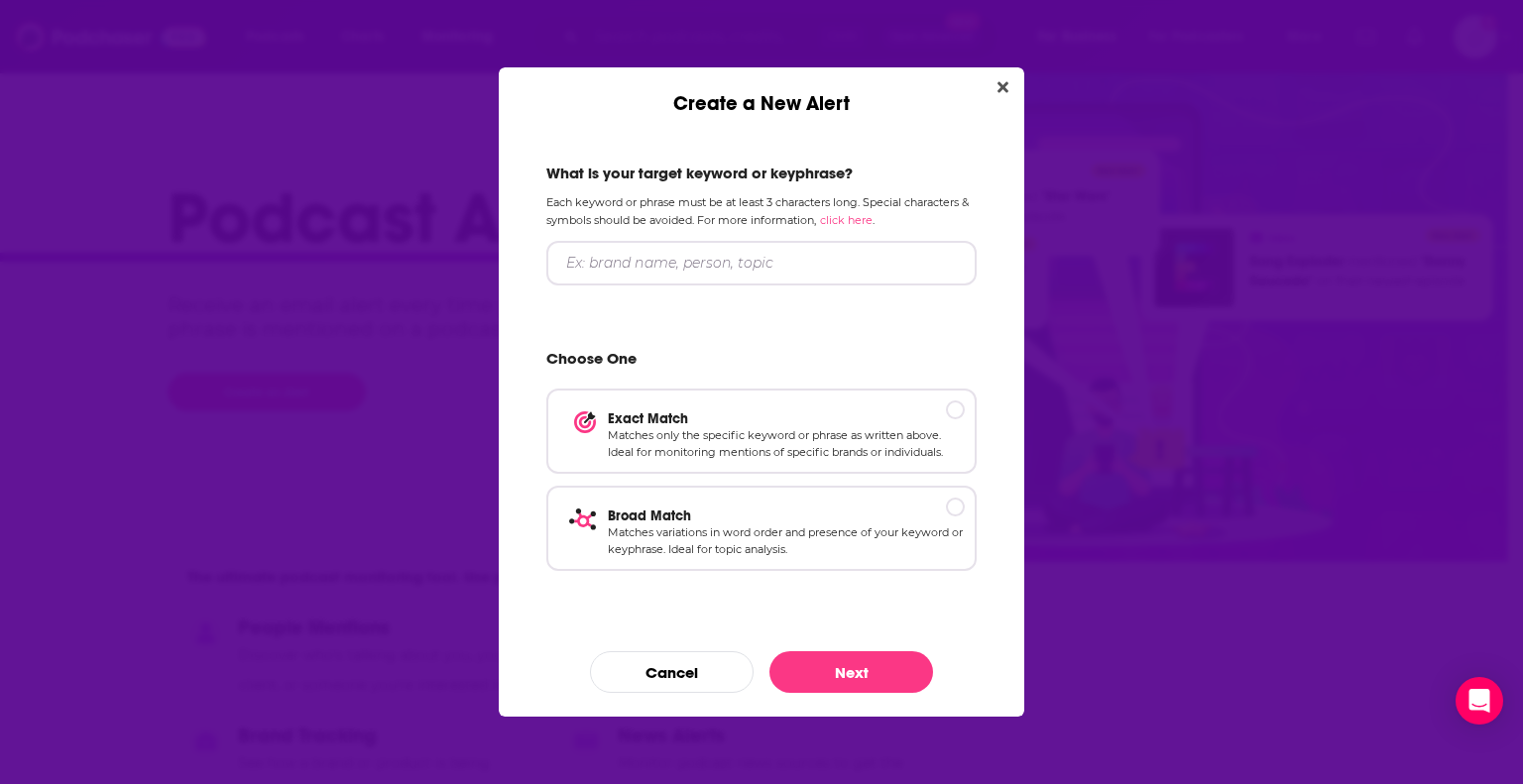 click on "Create a New Alert What is your target keyword or keyphrase? Each keyword or phrase must be at least 3 characters long. Special characters & symbols should be avoided. For more information, click here . Choose One Exact Match Matches only the specific keyword or phrase as written above. Ideal for monitoring mentions of specific brands or individuals. Broad Match Matches variations in word order and presence of your keyword or keyphrase. Ideal for topic analysis. Cancel Next" at bounding box center (762, 392) 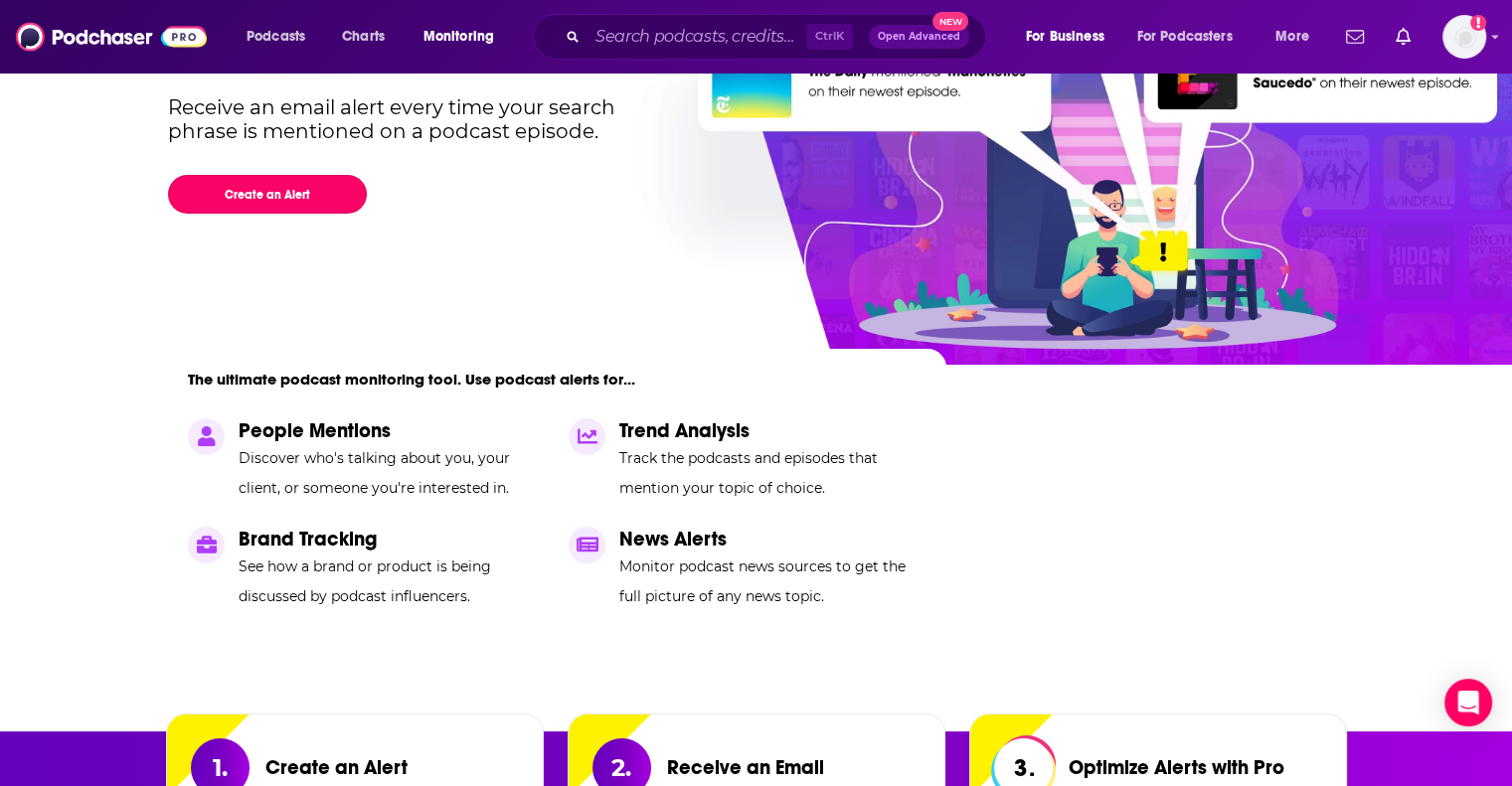 scroll, scrollTop: 0, scrollLeft: 0, axis: both 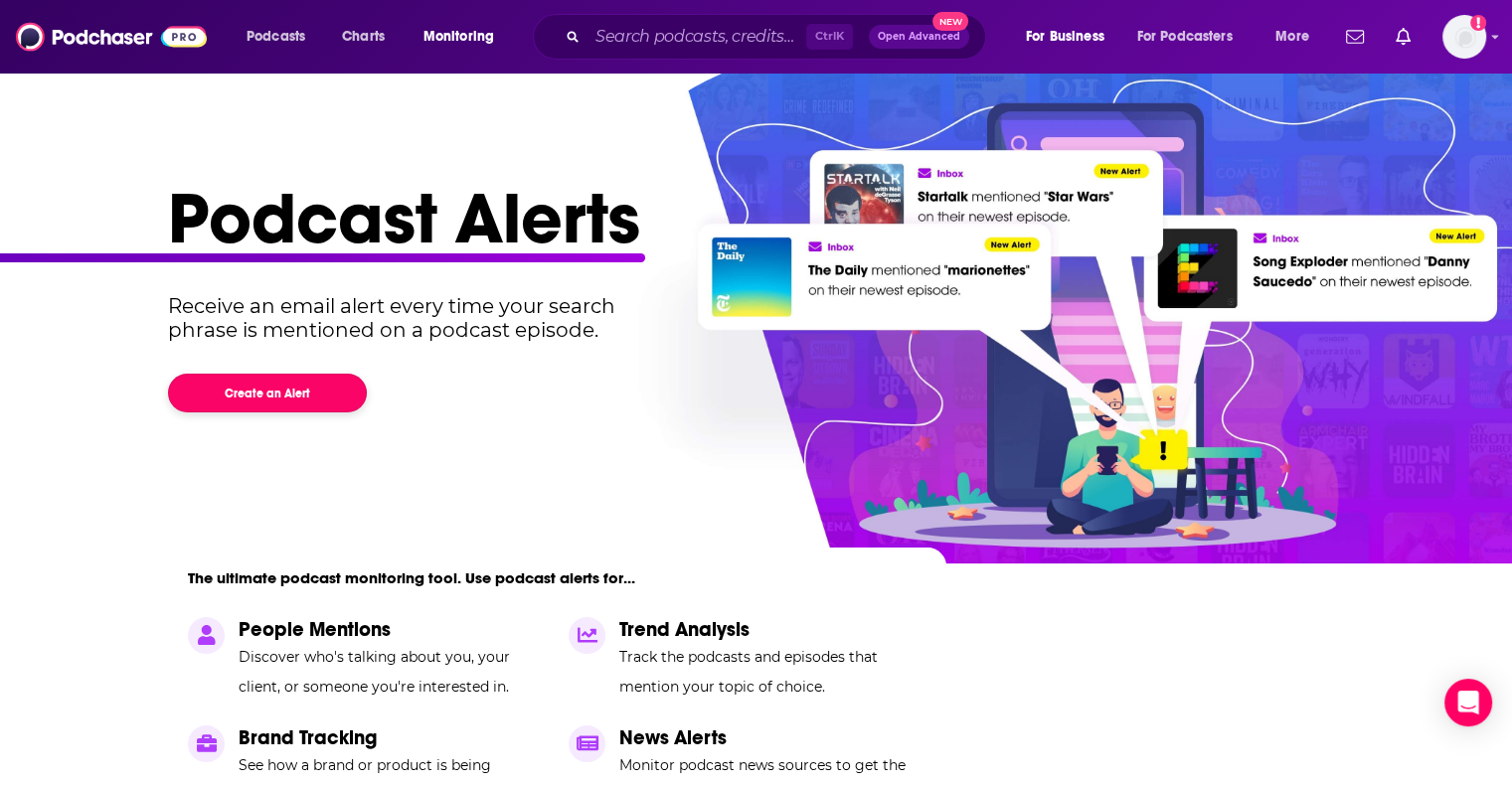 click on "Create an Alert" at bounding box center [267, 393] 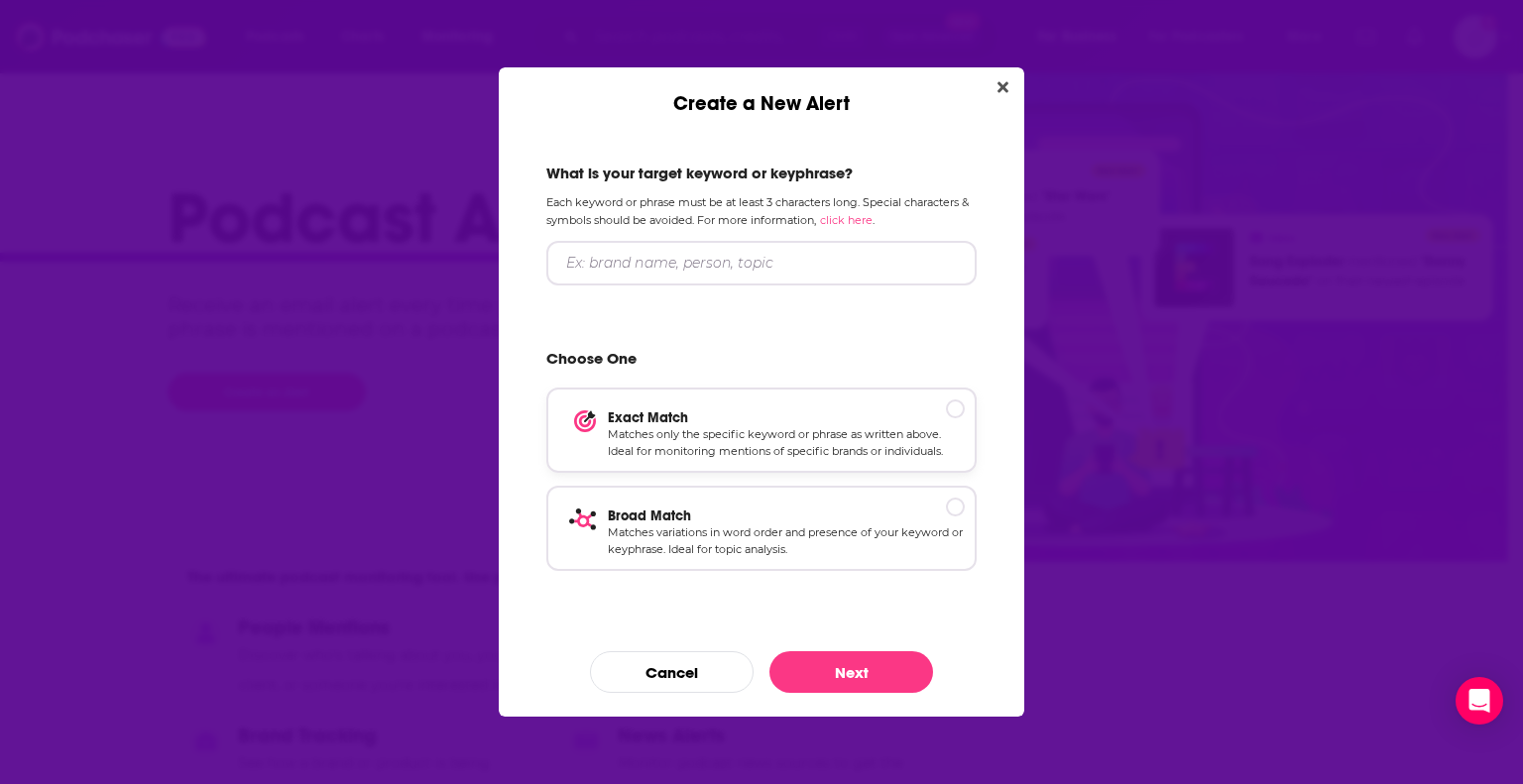 click on "Exact Match" at bounding box center (786, 417) 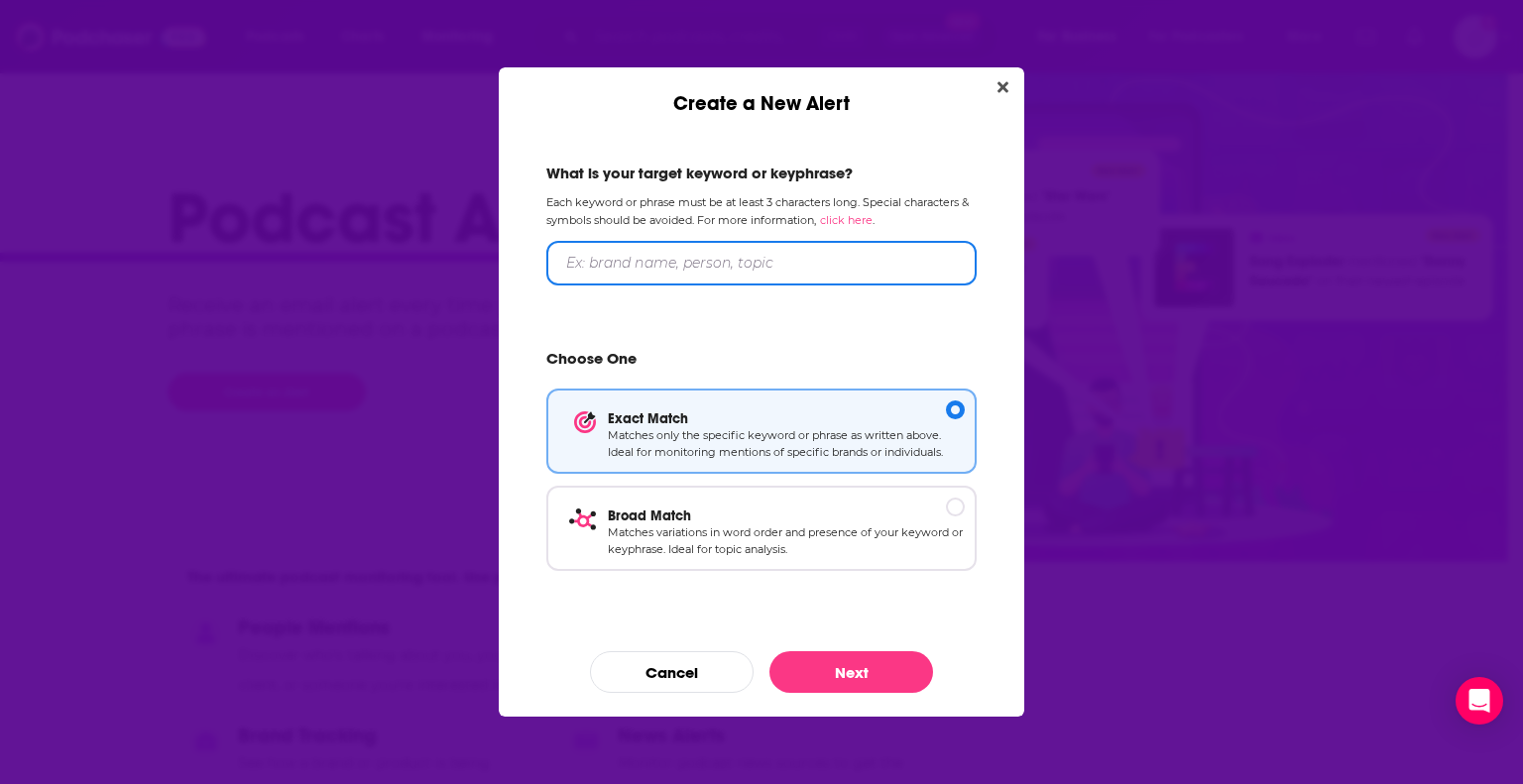 click at bounding box center (762, 263) 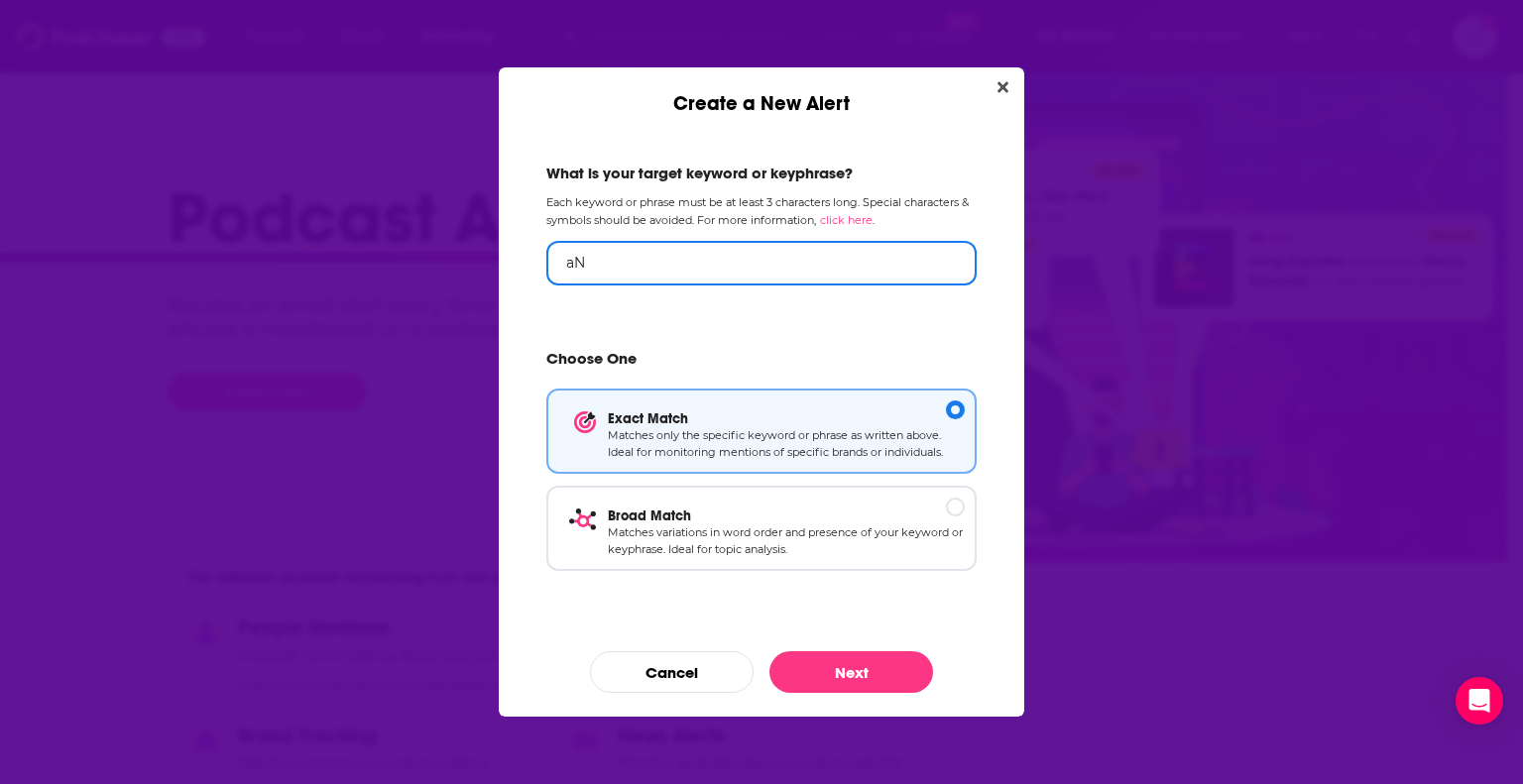 type on "a" 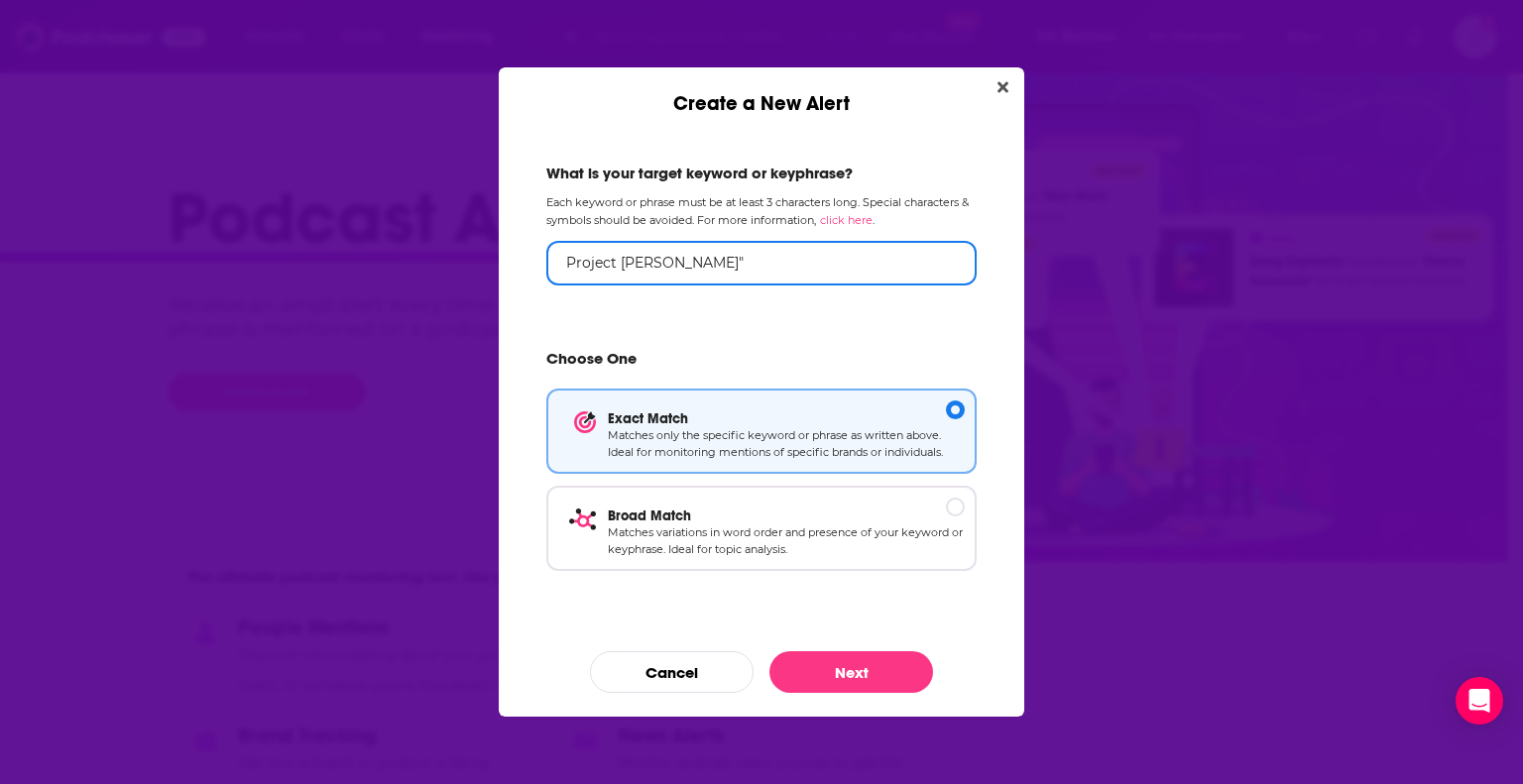 click on "Project [PERSON_NAME]"" at bounding box center [762, 263] 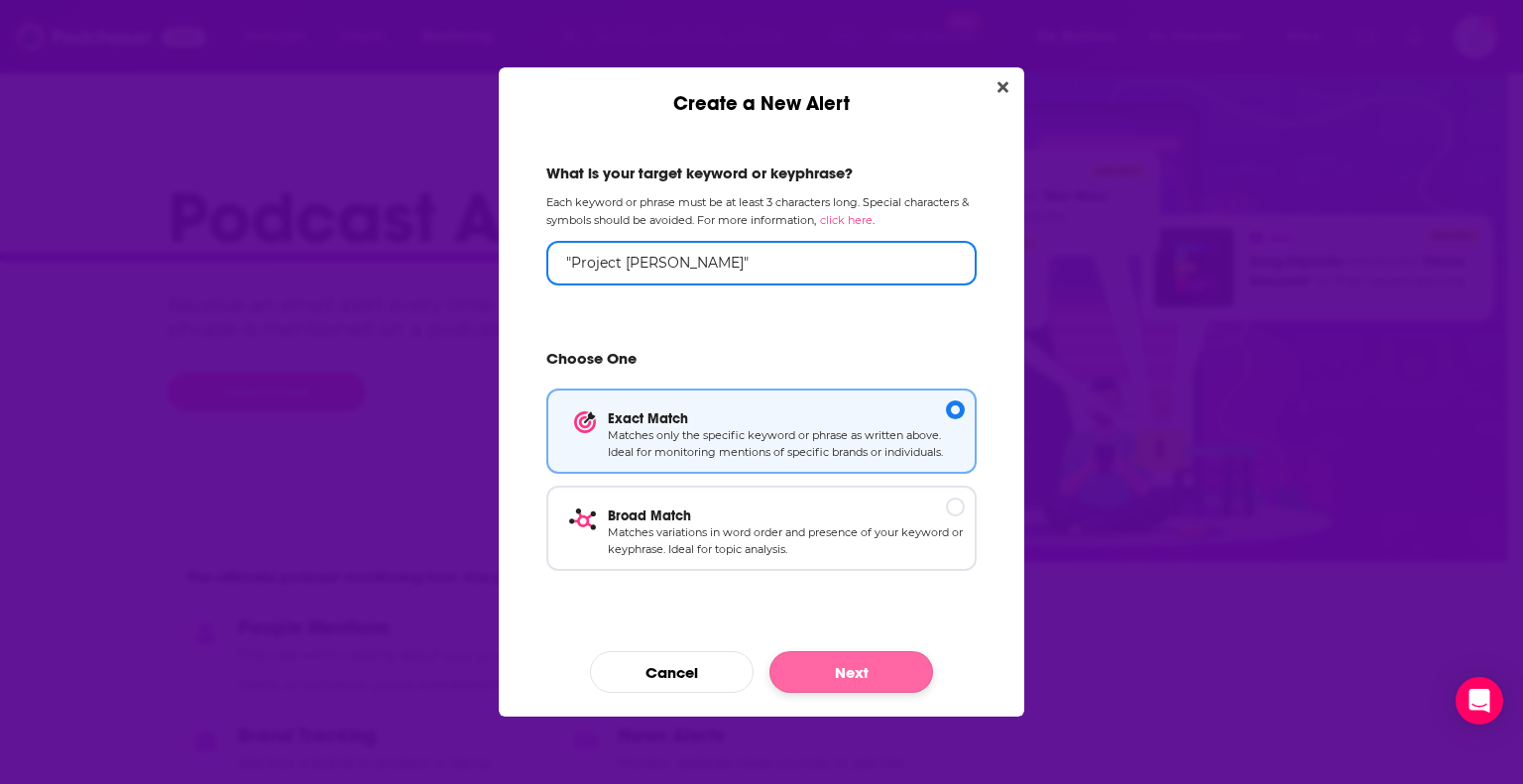 type on ""Project [PERSON_NAME]"" 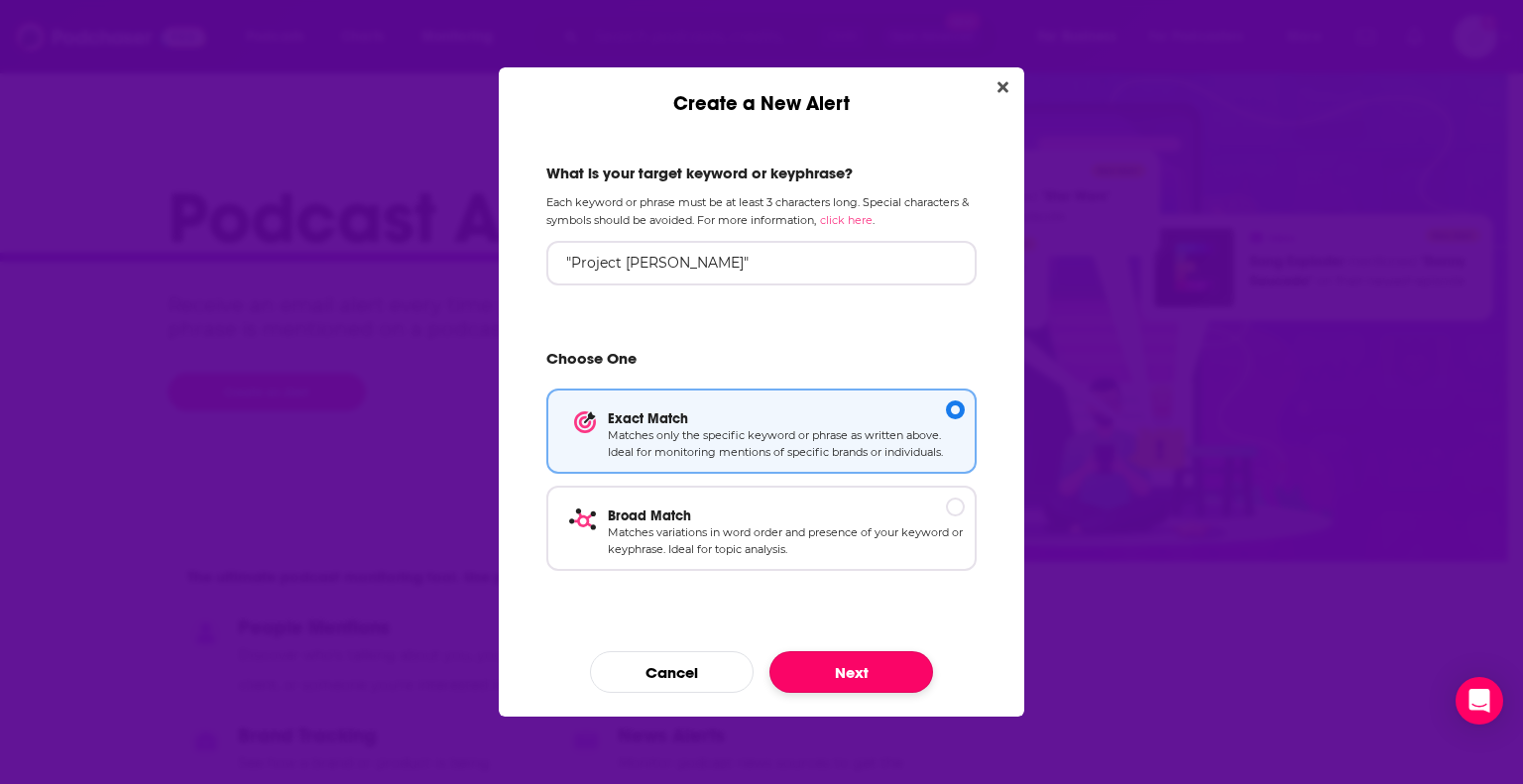 click on "Next" at bounding box center (851, 672) 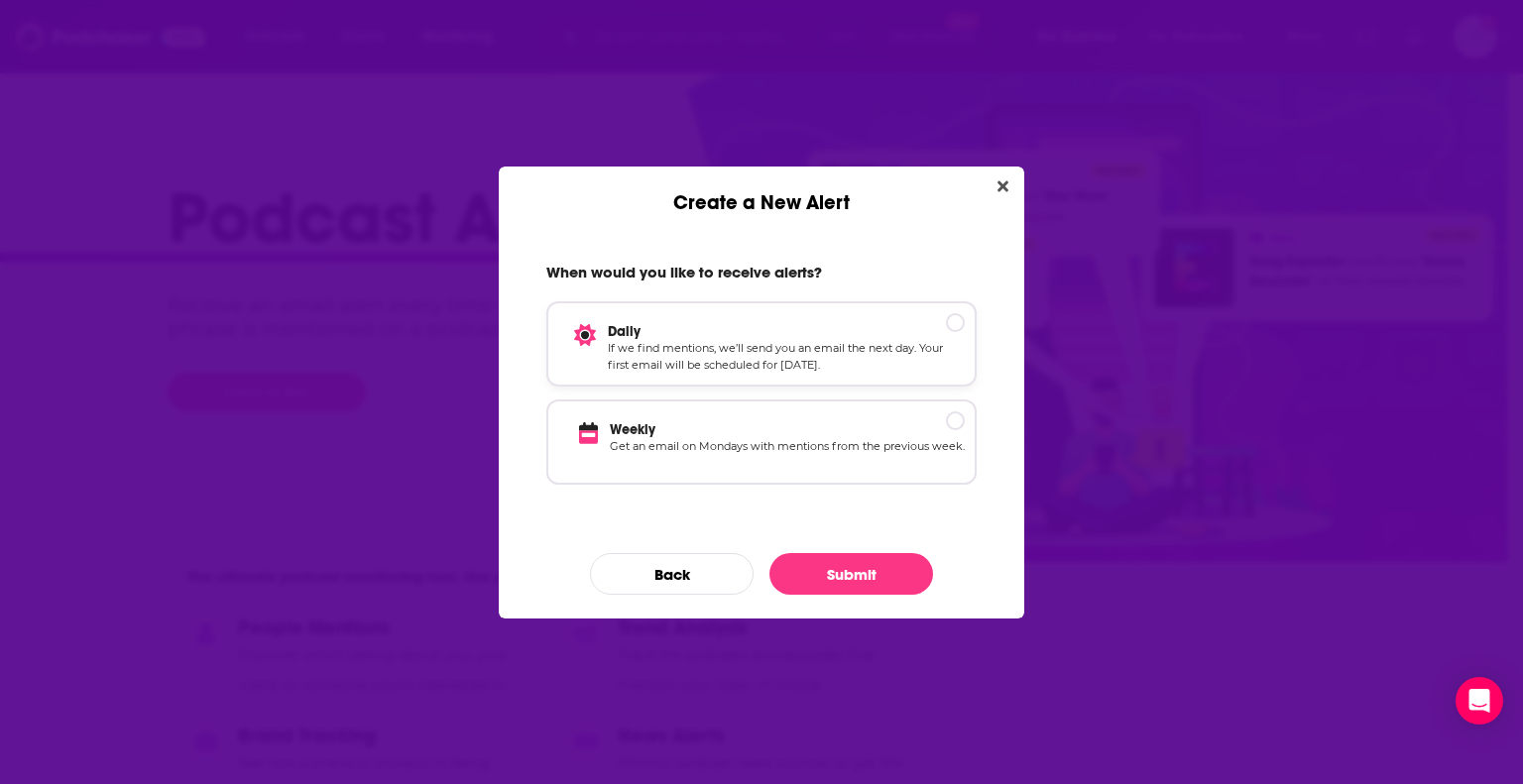 click at bounding box center [955, 322] 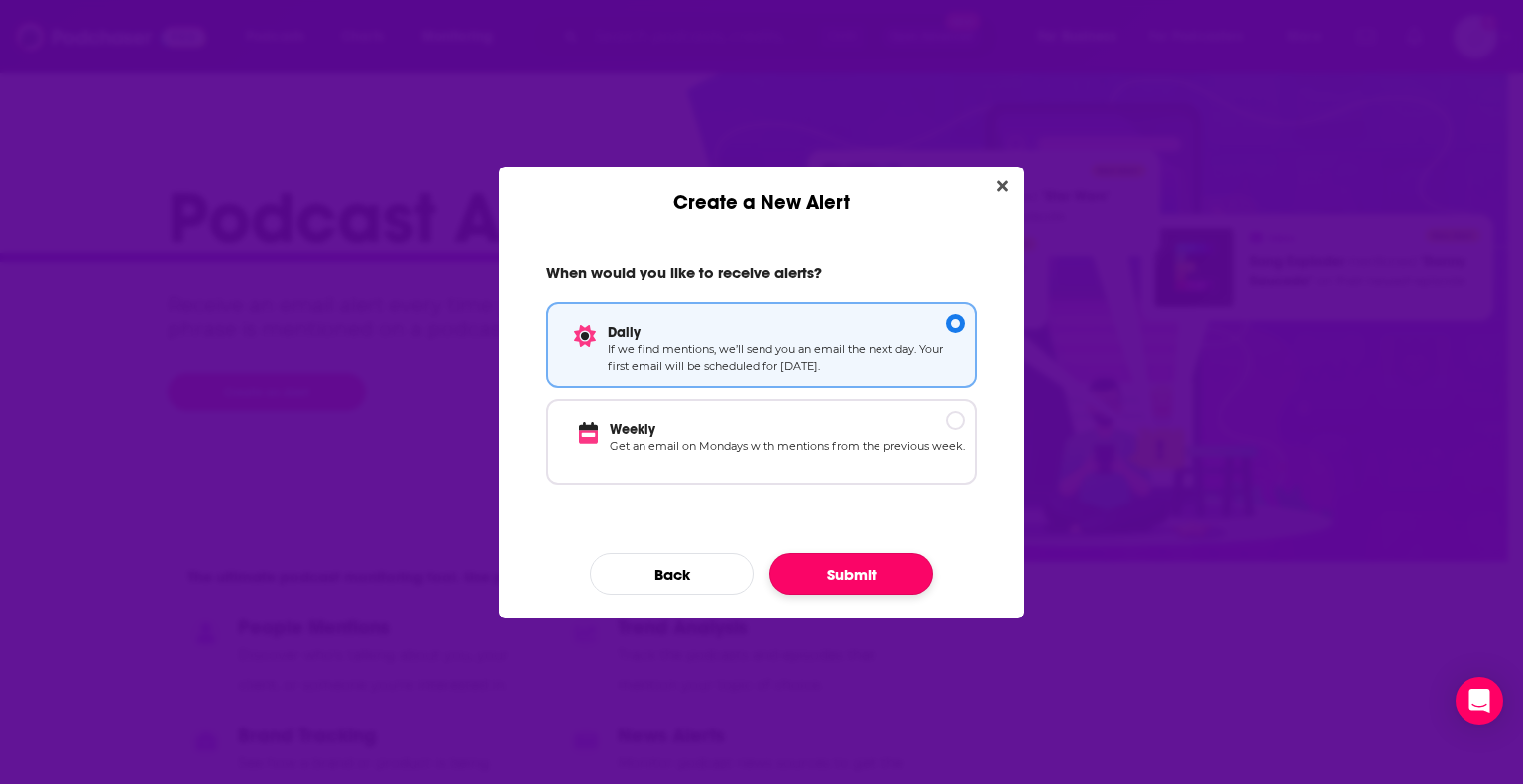 click on "Submit" at bounding box center (851, 574) 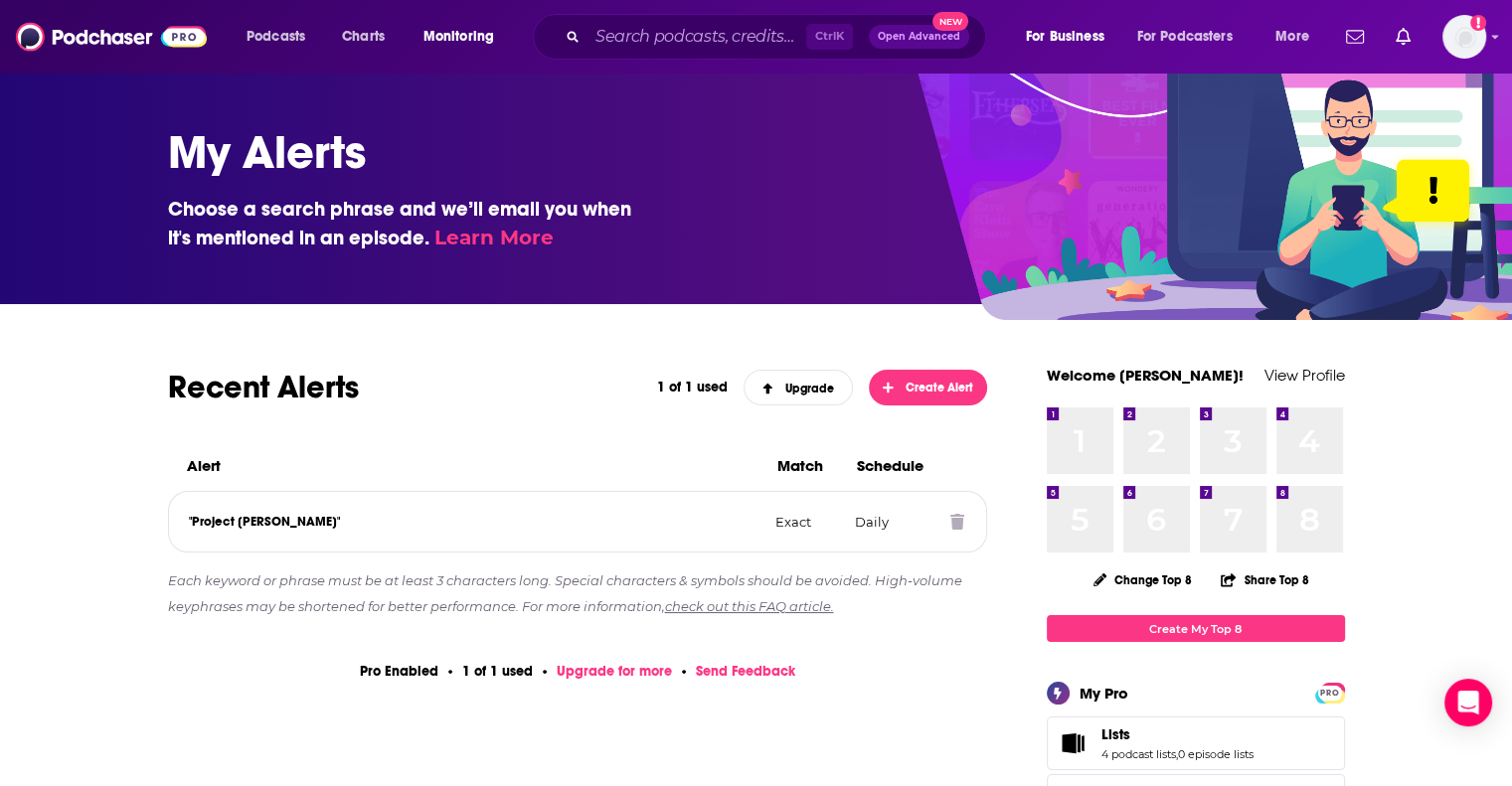 click 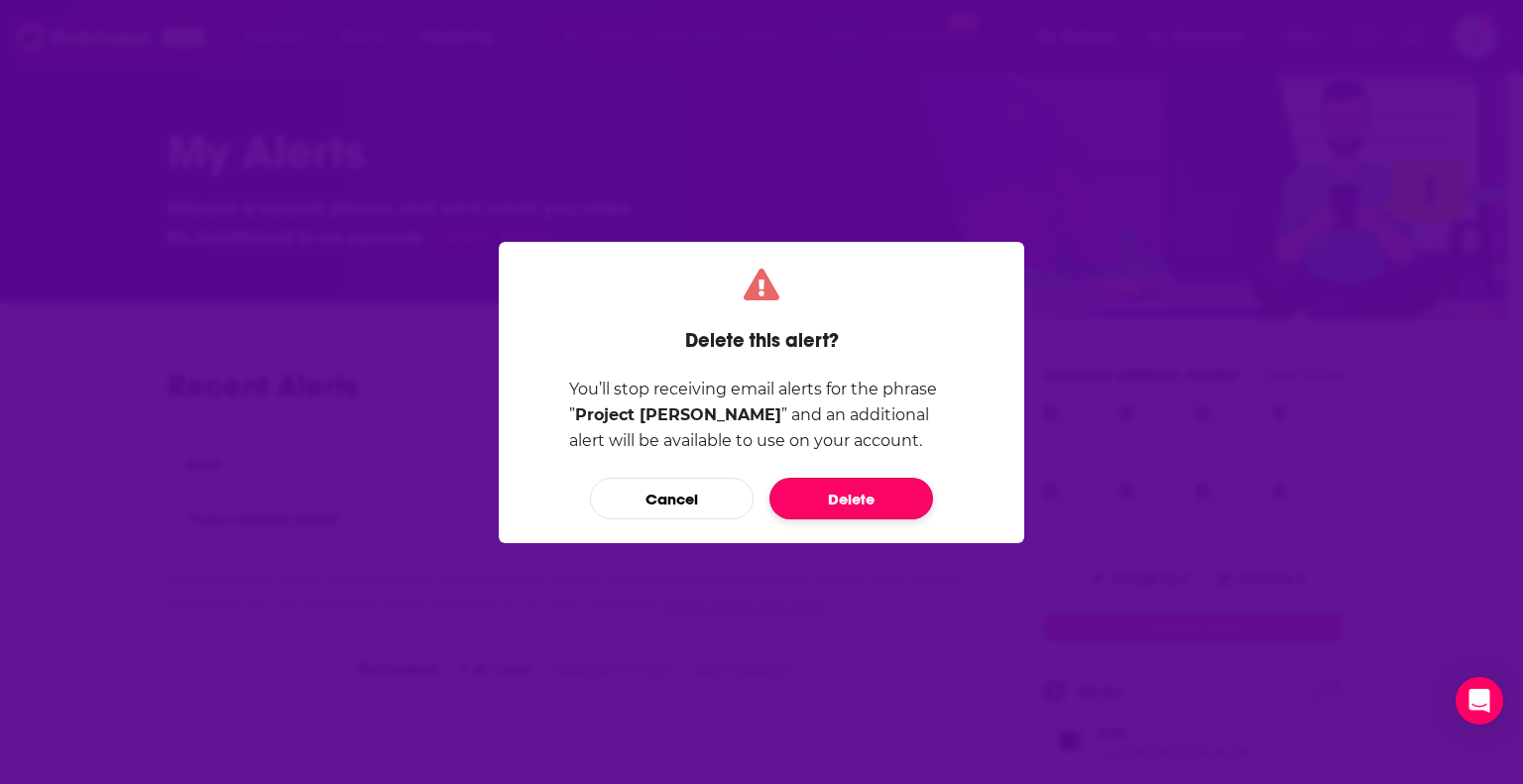 click on "Delete" at bounding box center (851, 499) 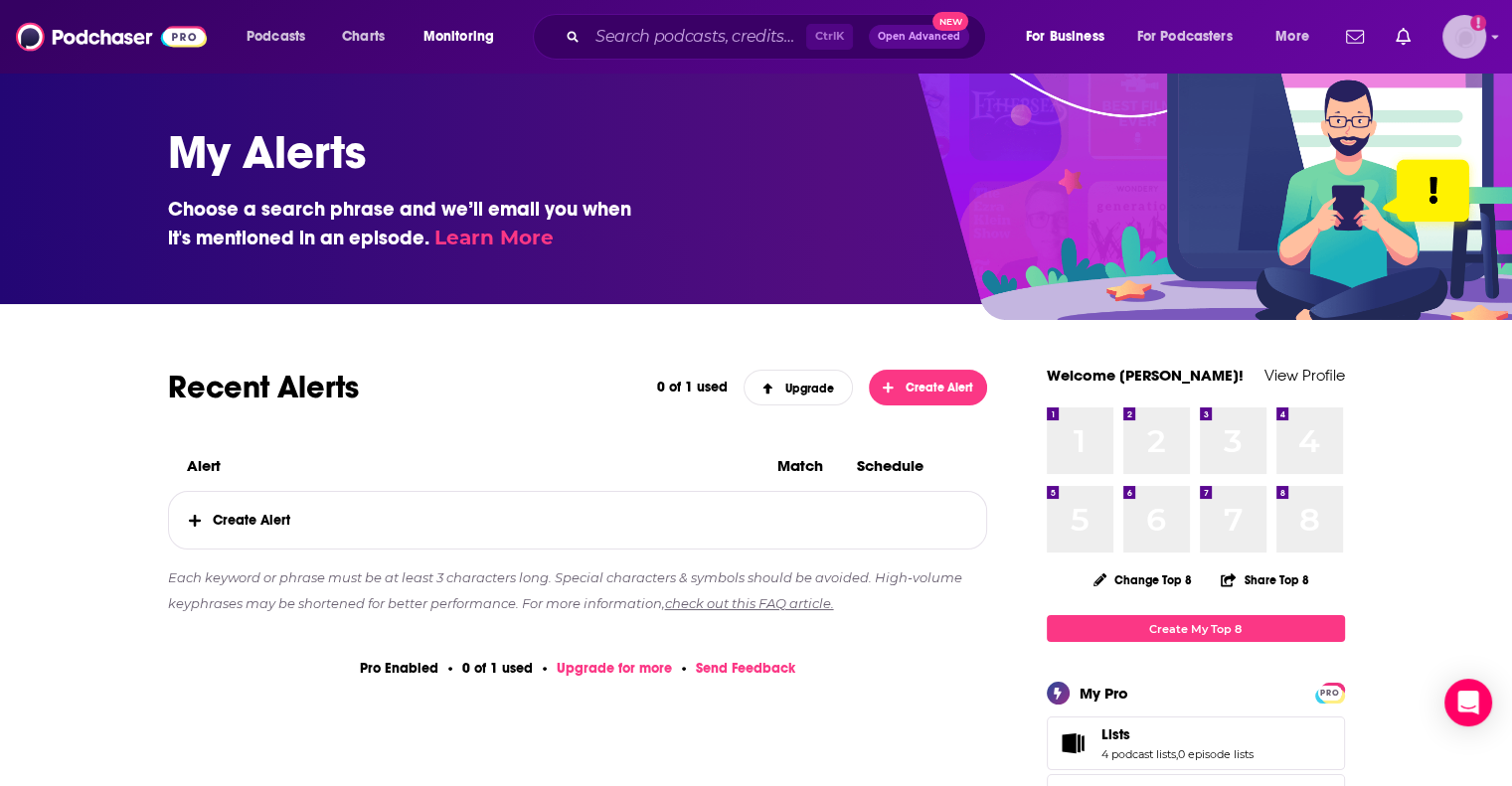click at bounding box center (1464, 37) 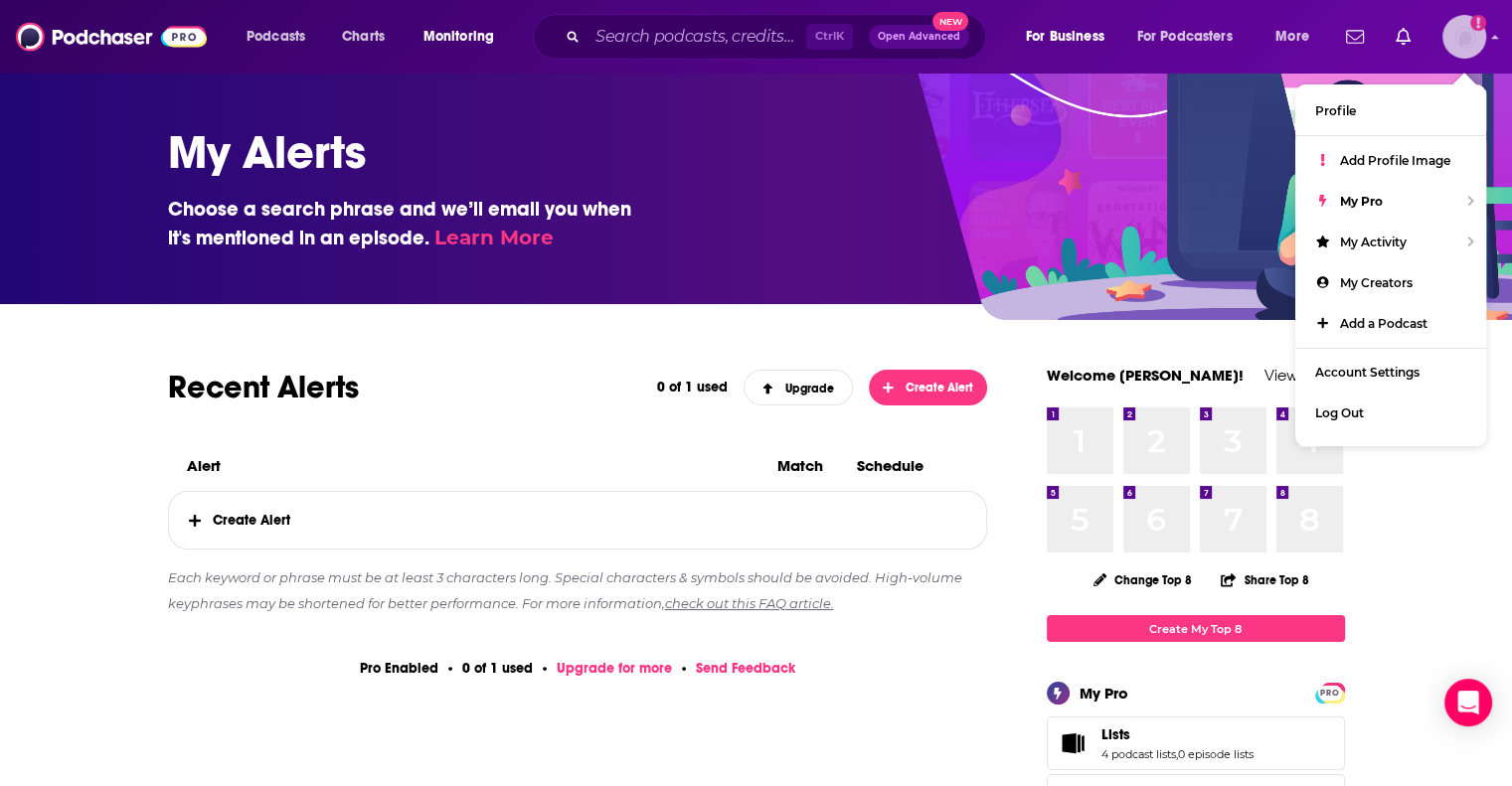 click at bounding box center [1464, 37] 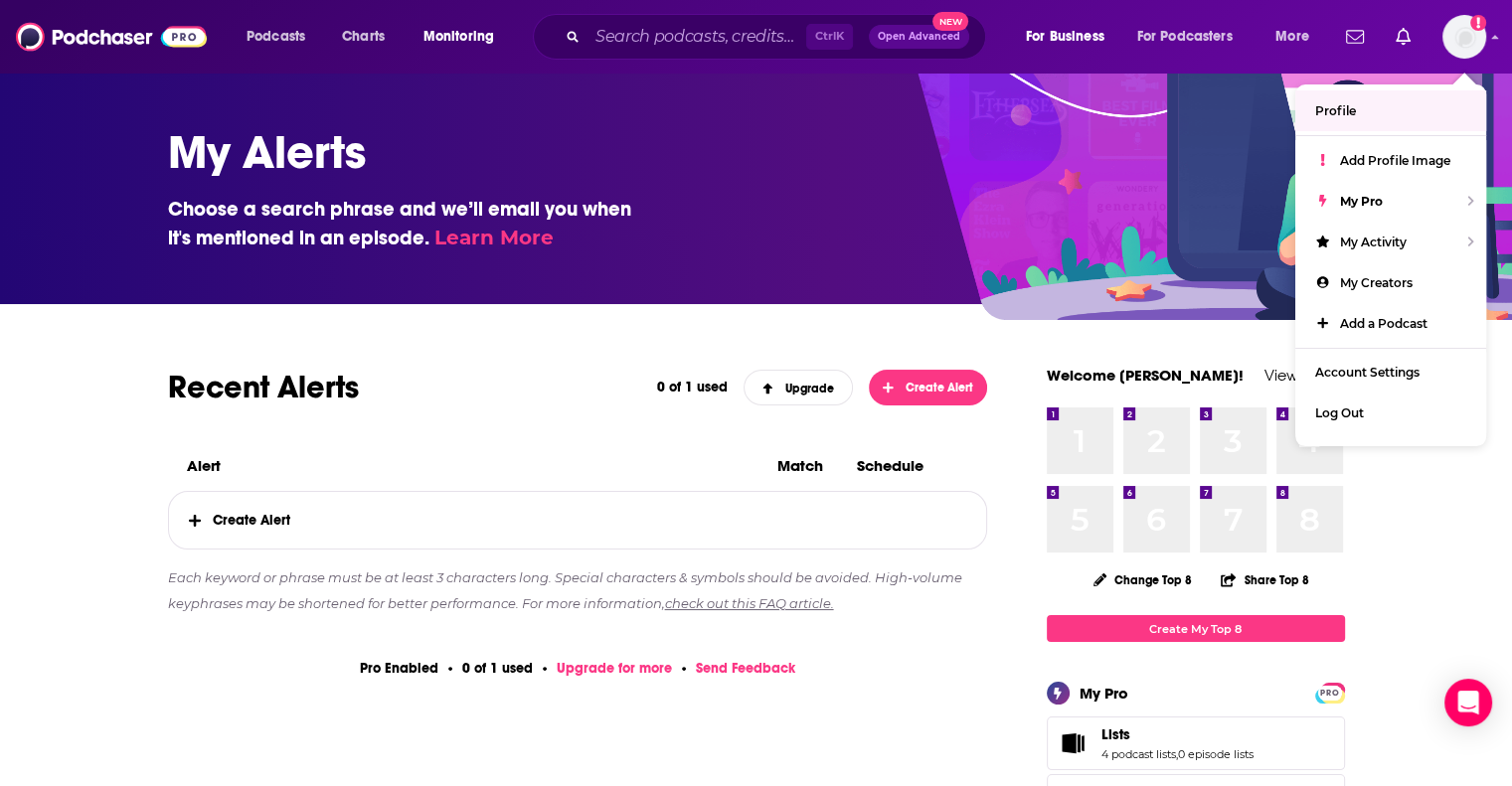 click on "Recent Alerts 0 of 1 used Upgrade Create Alert" at bounding box center [578, 387] 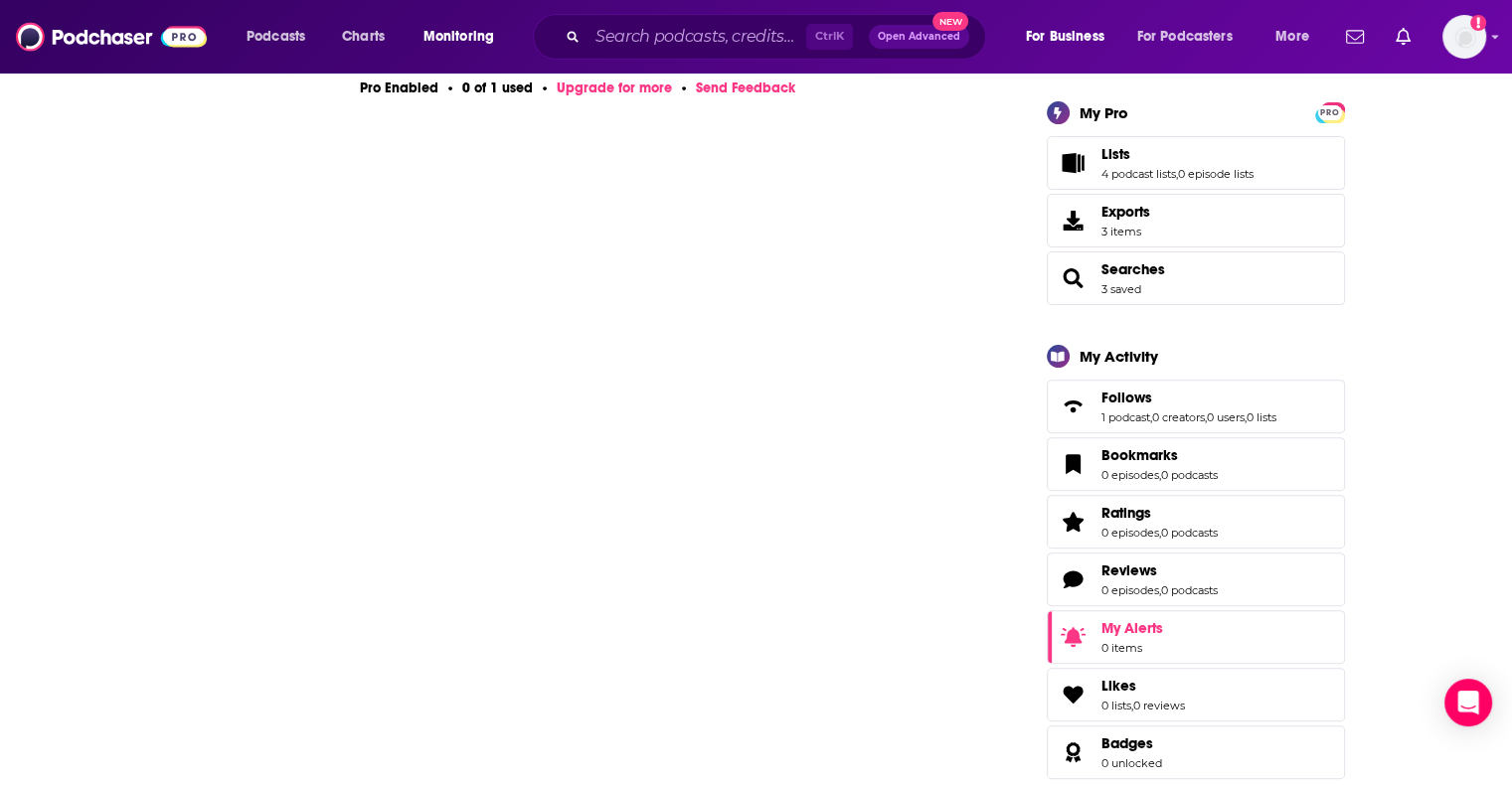 scroll, scrollTop: 590, scrollLeft: 0, axis: vertical 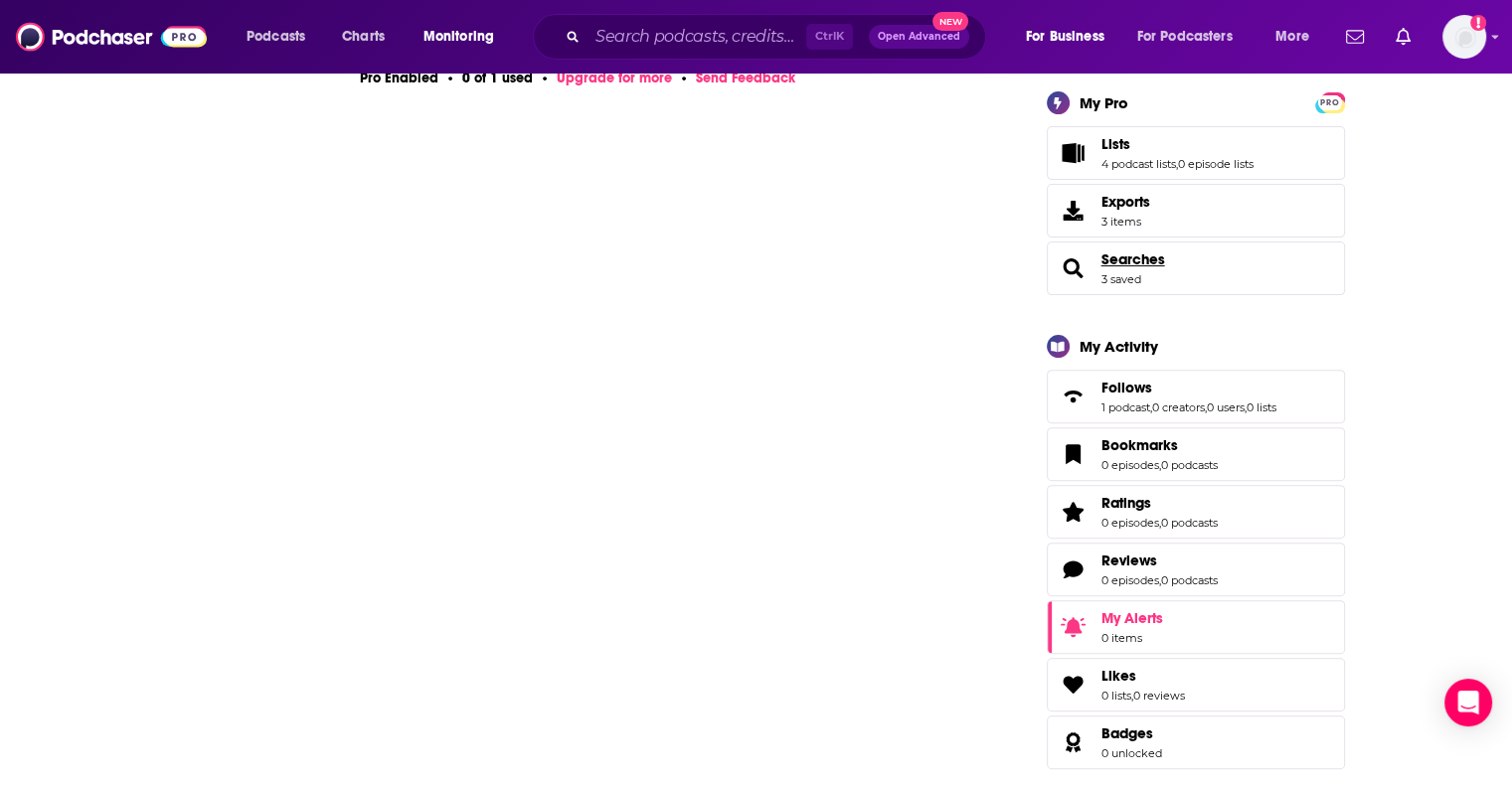 click on "Searches" at bounding box center [1133, 259] 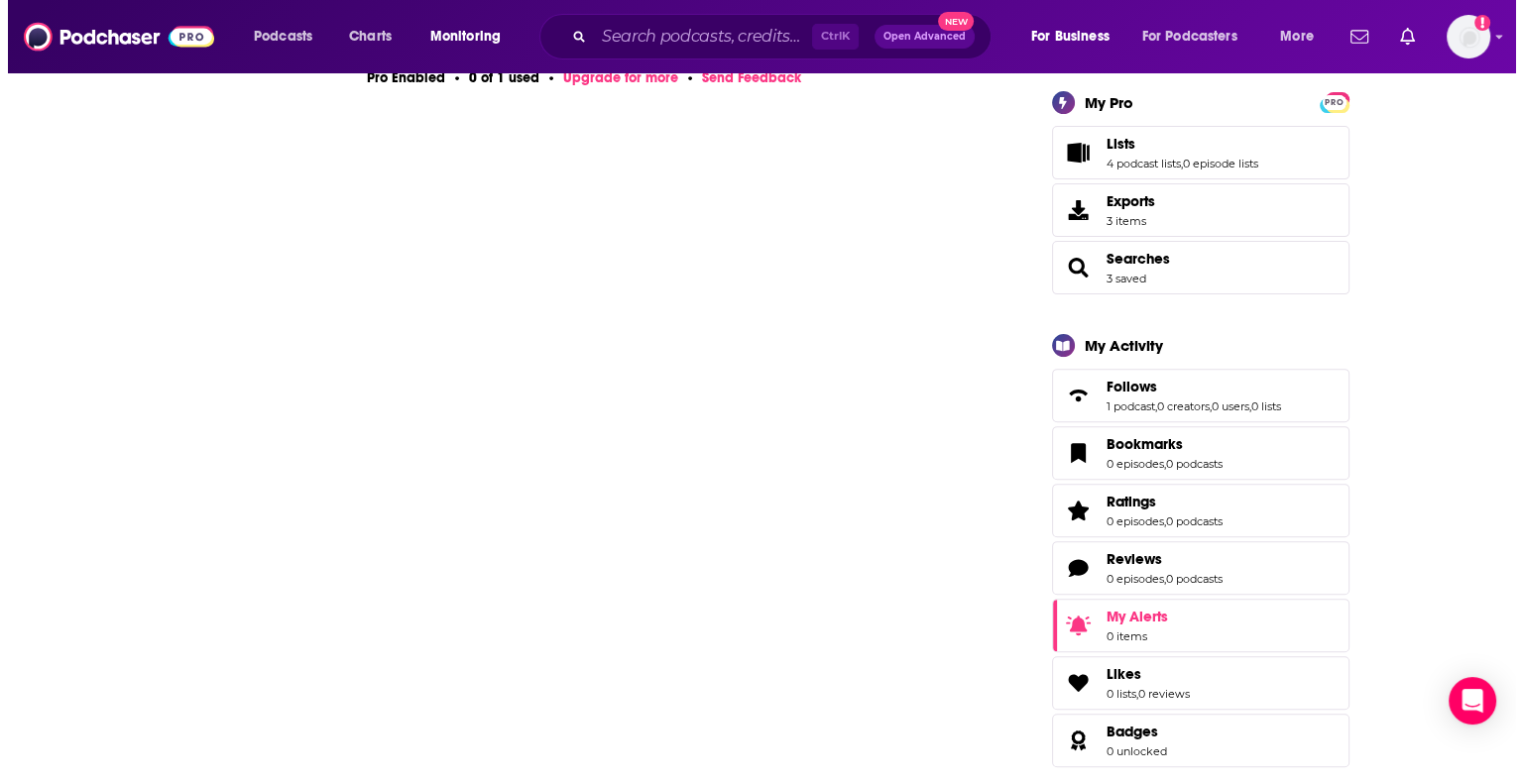 scroll, scrollTop: 0, scrollLeft: 0, axis: both 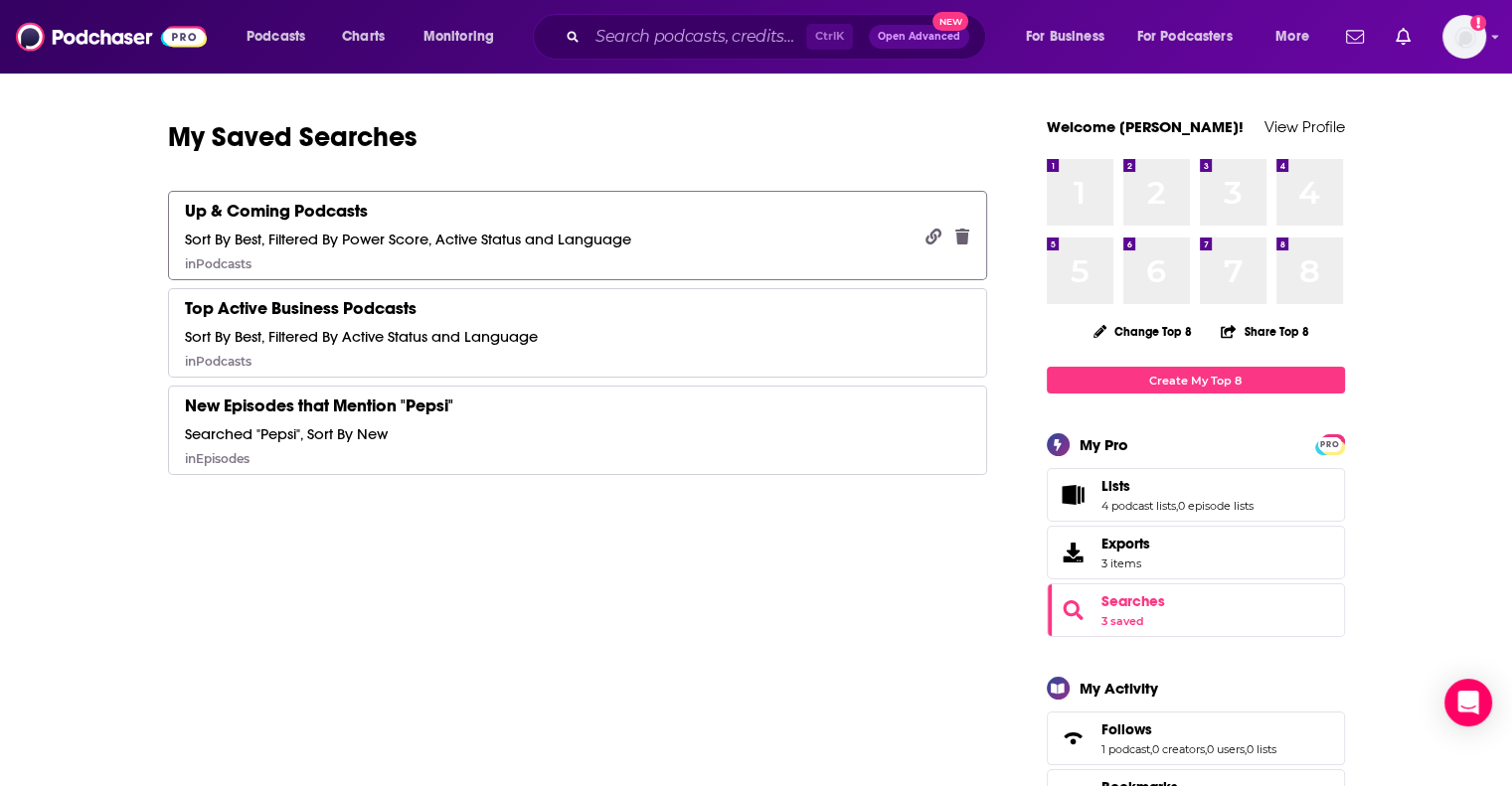 click on "Up & Coming Podcasts" at bounding box center (276, 211) 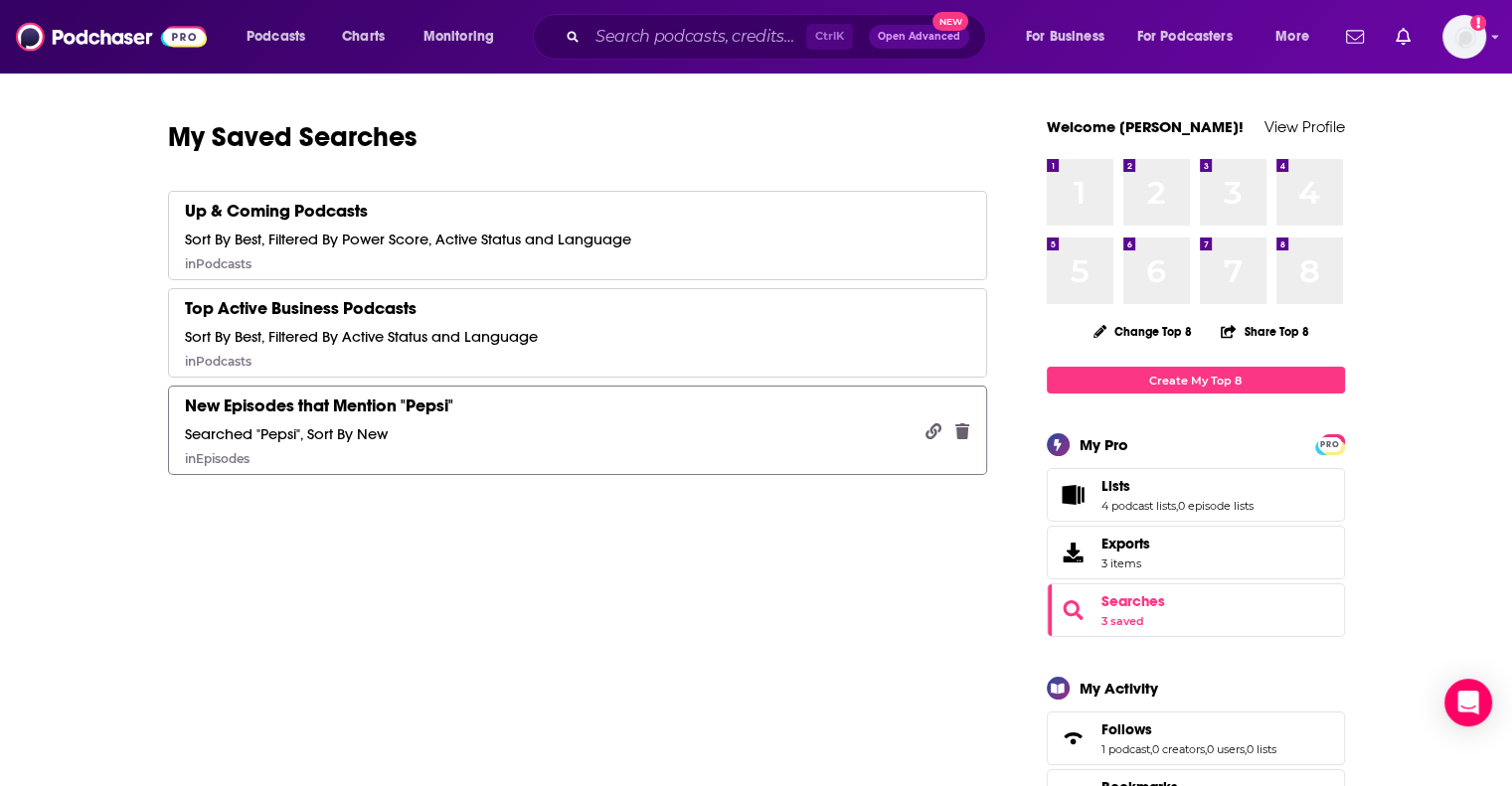 click on "New Episodes that Mention "Pepsi"" at bounding box center (319, 405) 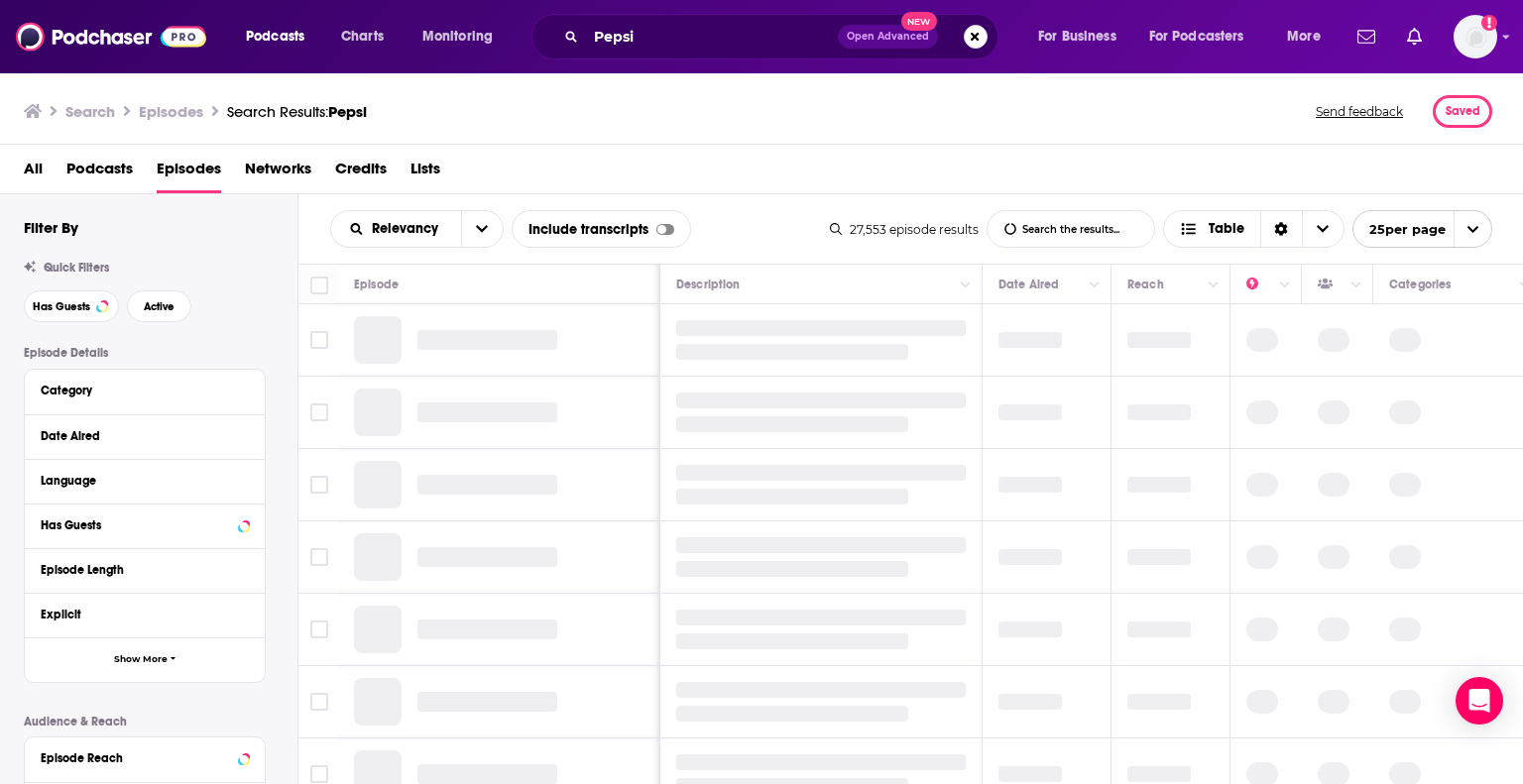 click on "Search" at bounding box center (90, 111) 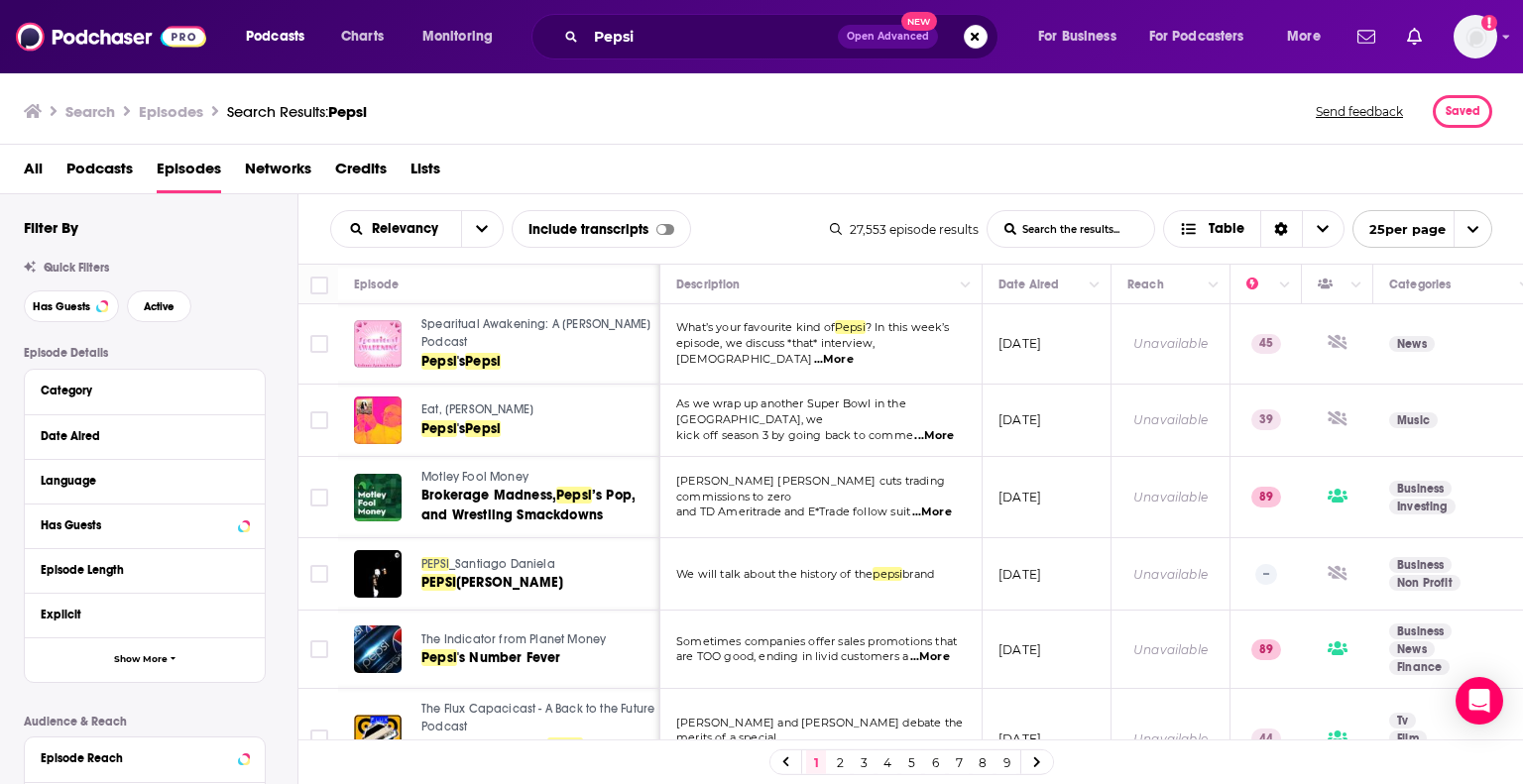 click on "Search" at bounding box center [90, 111] 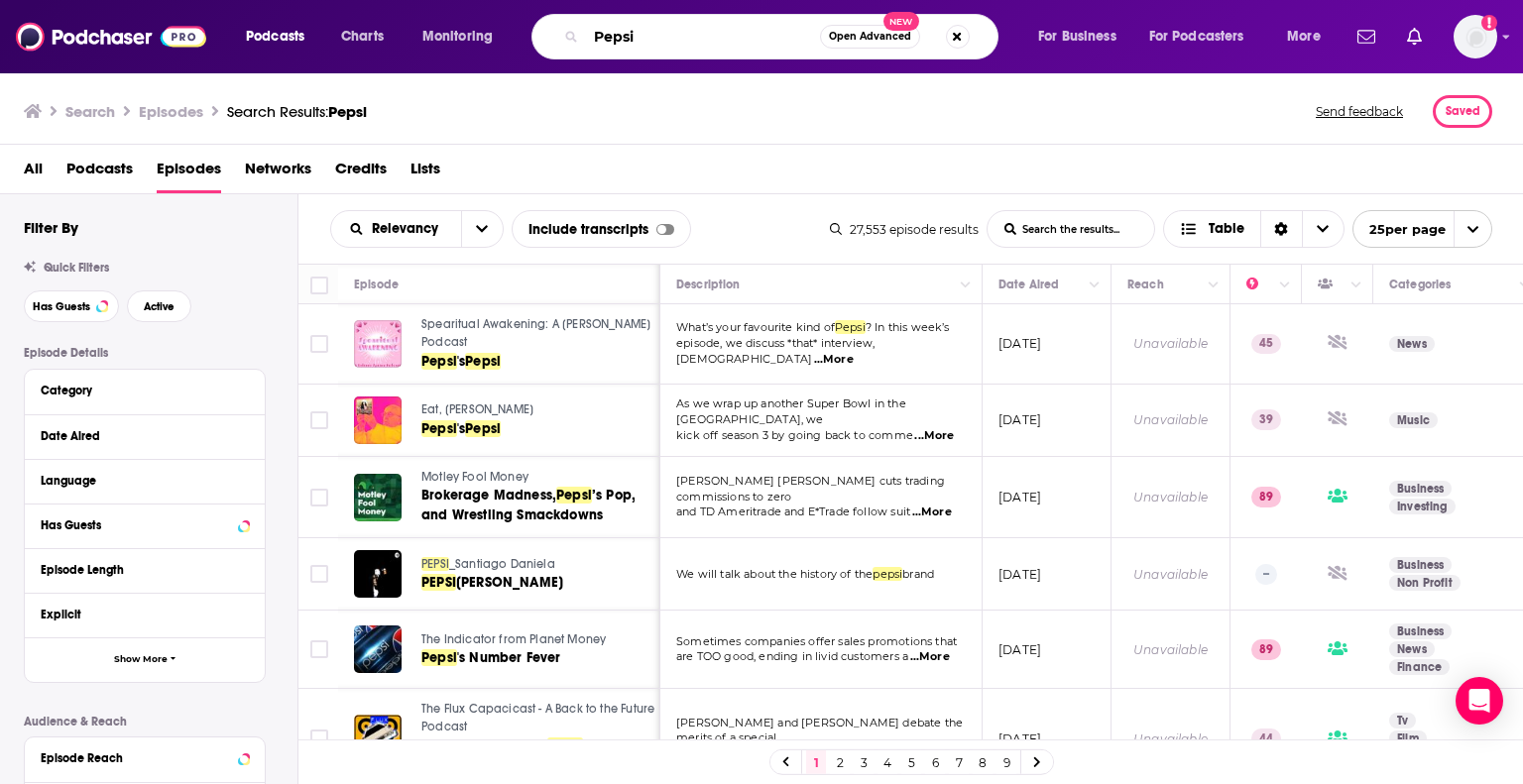 drag, startPoint x: 638, startPoint y: 38, endPoint x: 481, endPoint y: 31, distance: 157.15597 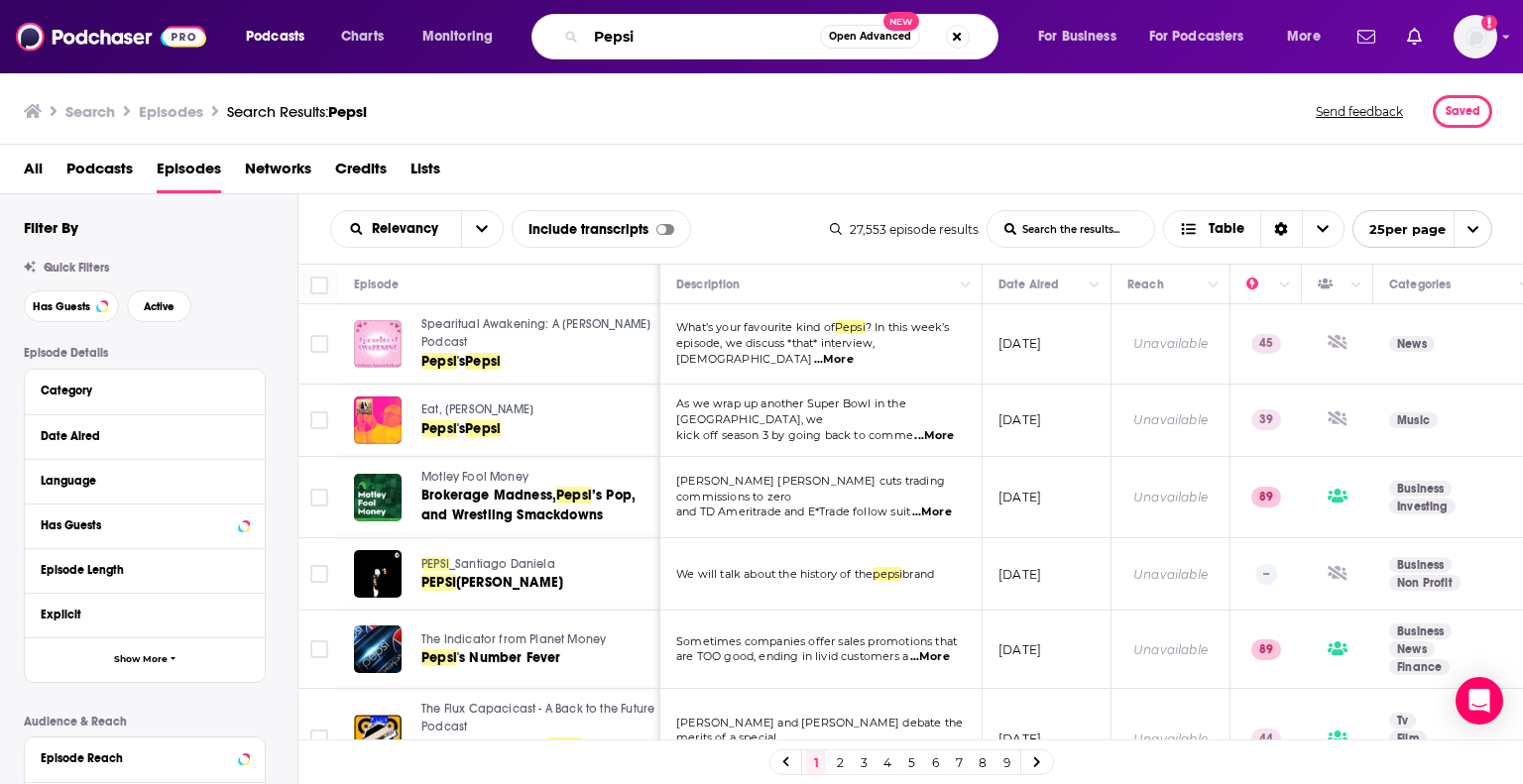 click on "Podcasts Charts Monitoring Pepsi Open Advanced New For Business For Podcasters More" at bounding box center (785, 37) 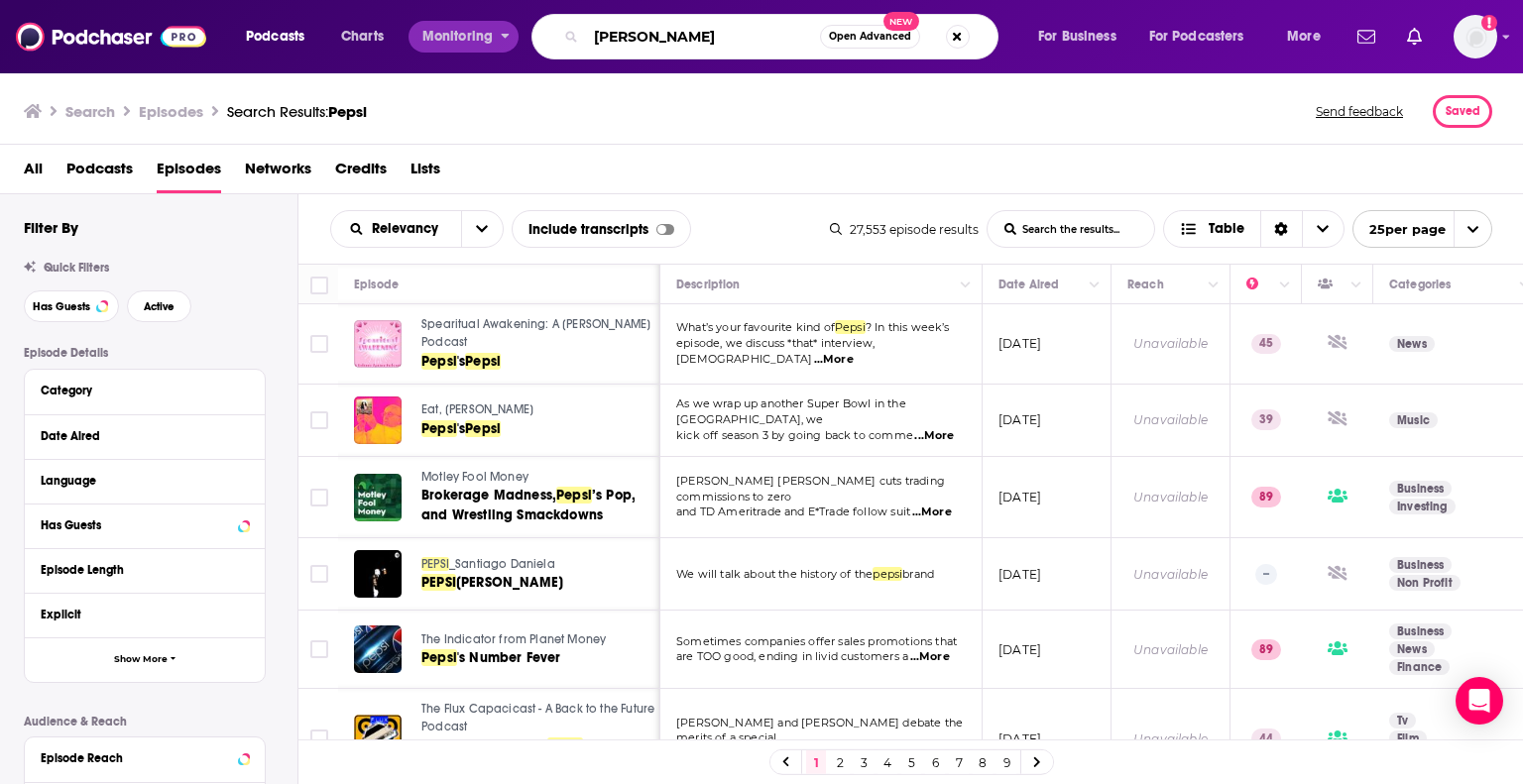 type on "[PERSON_NAME]" 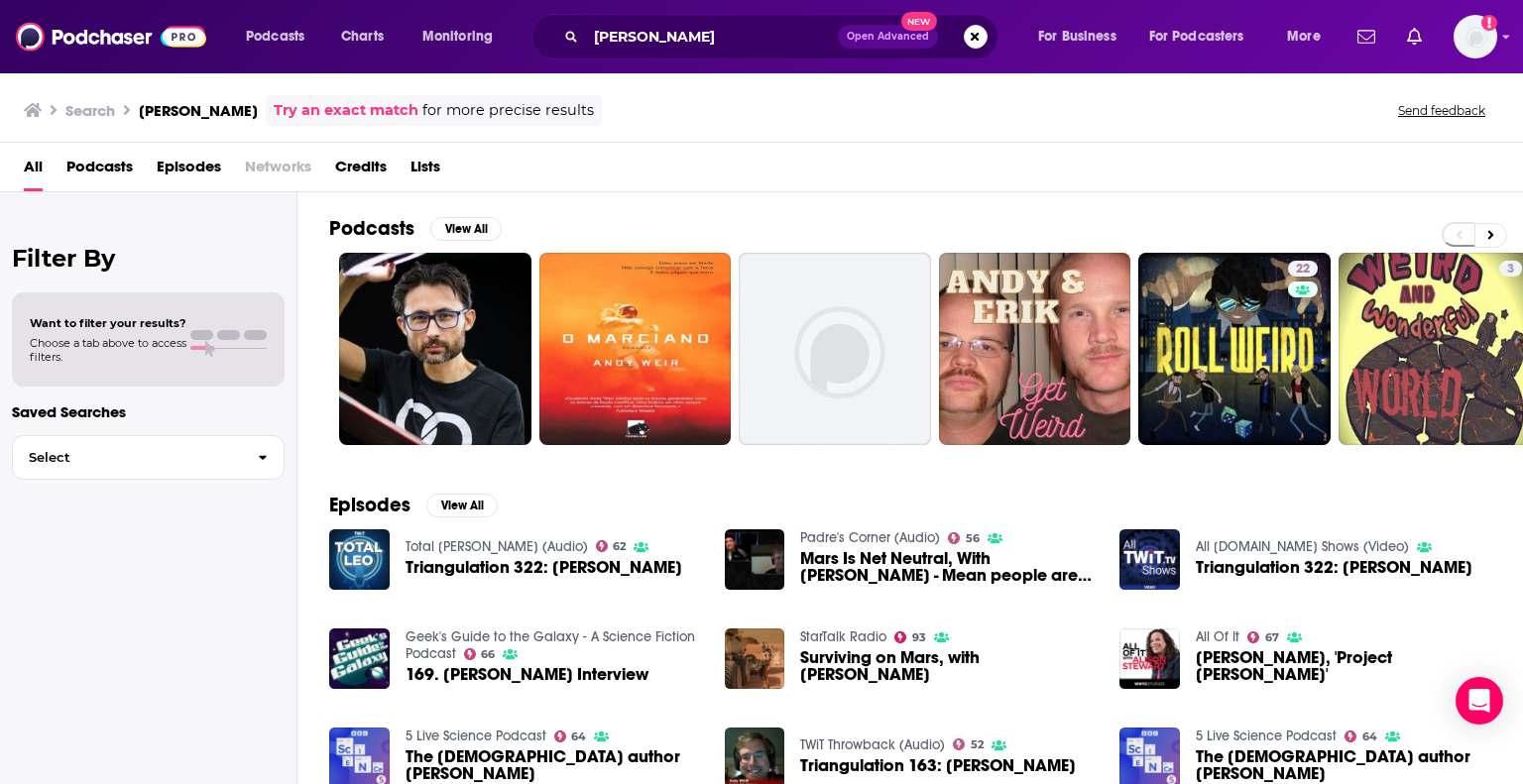 click on "Episodes" at bounding box center [188, 170] 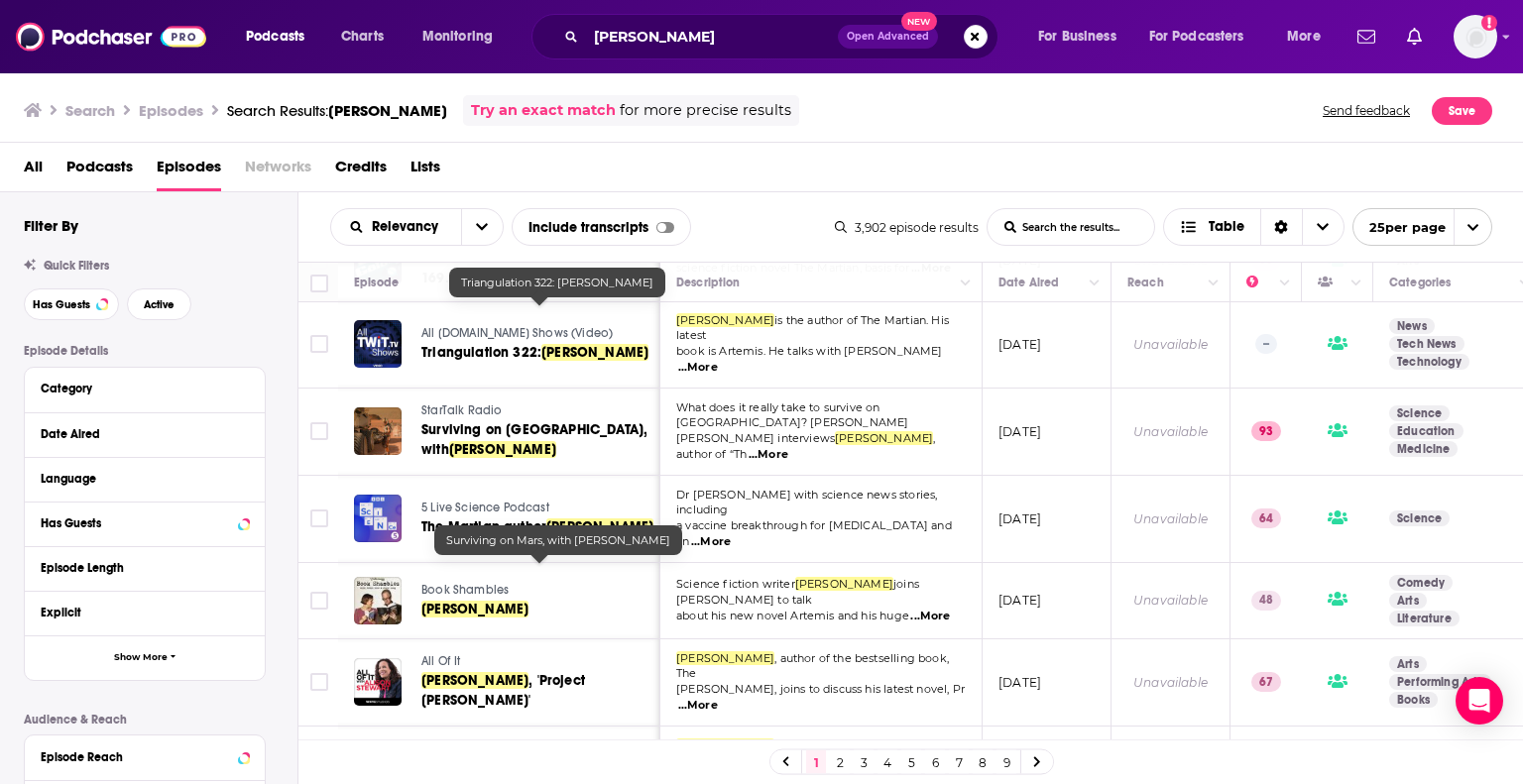 scroll, scrollTop: 0, scrollLeft: 0, axis: both 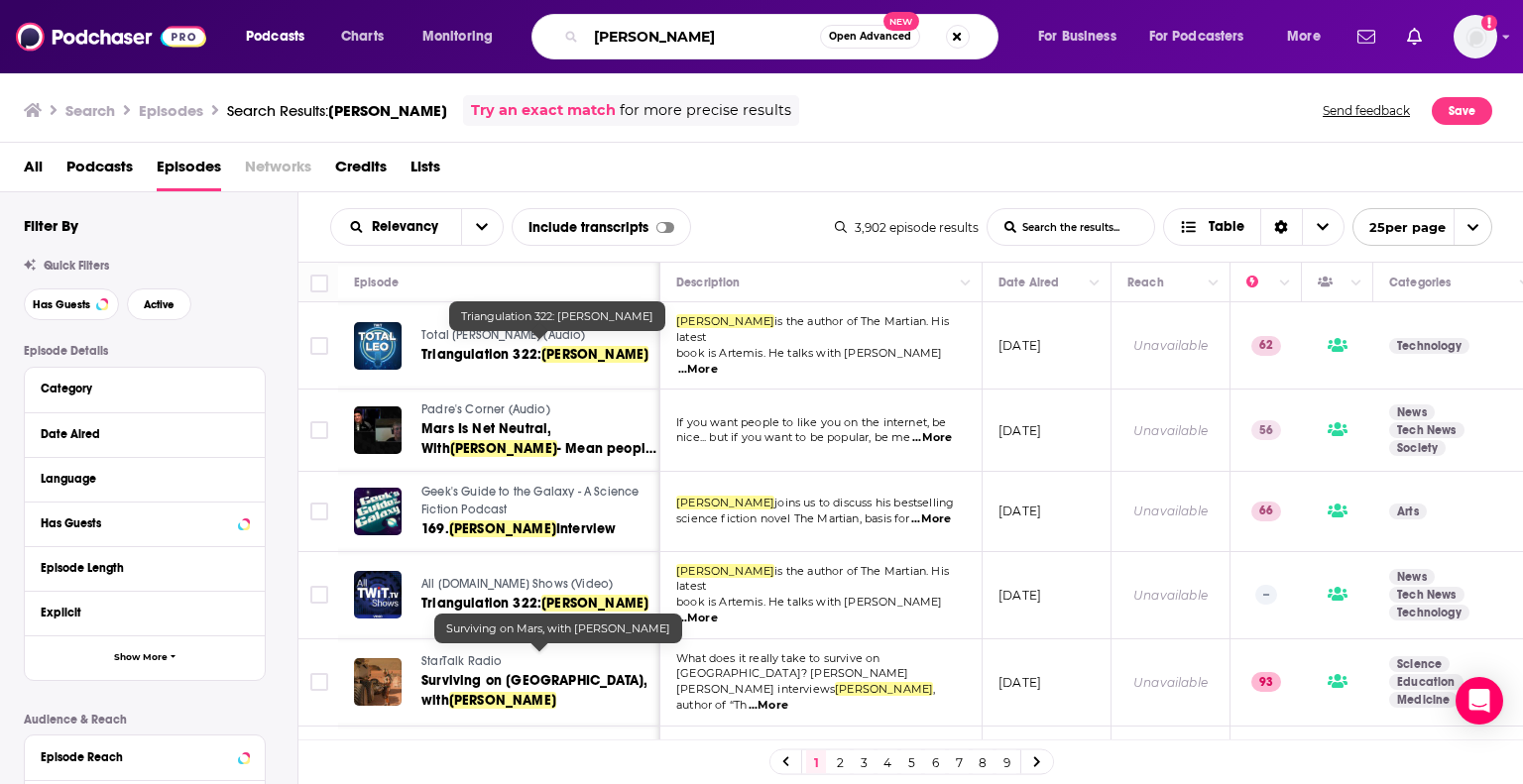 drag, startPoint x: 705, startPoint y: 25, endPoint x: 463, endPoint y: 11, distance: 242.4046 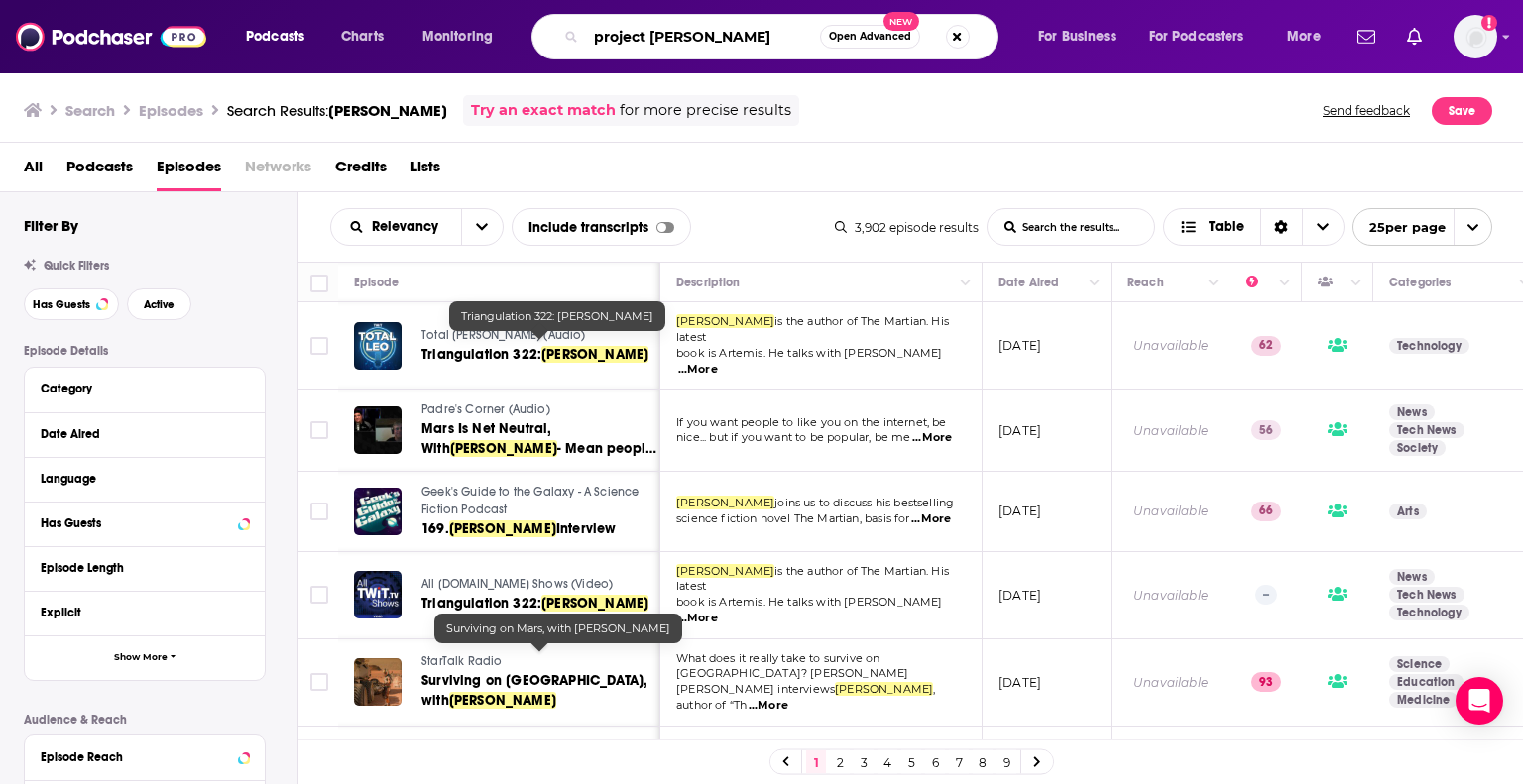 type on "project [PERSON_NAME]" 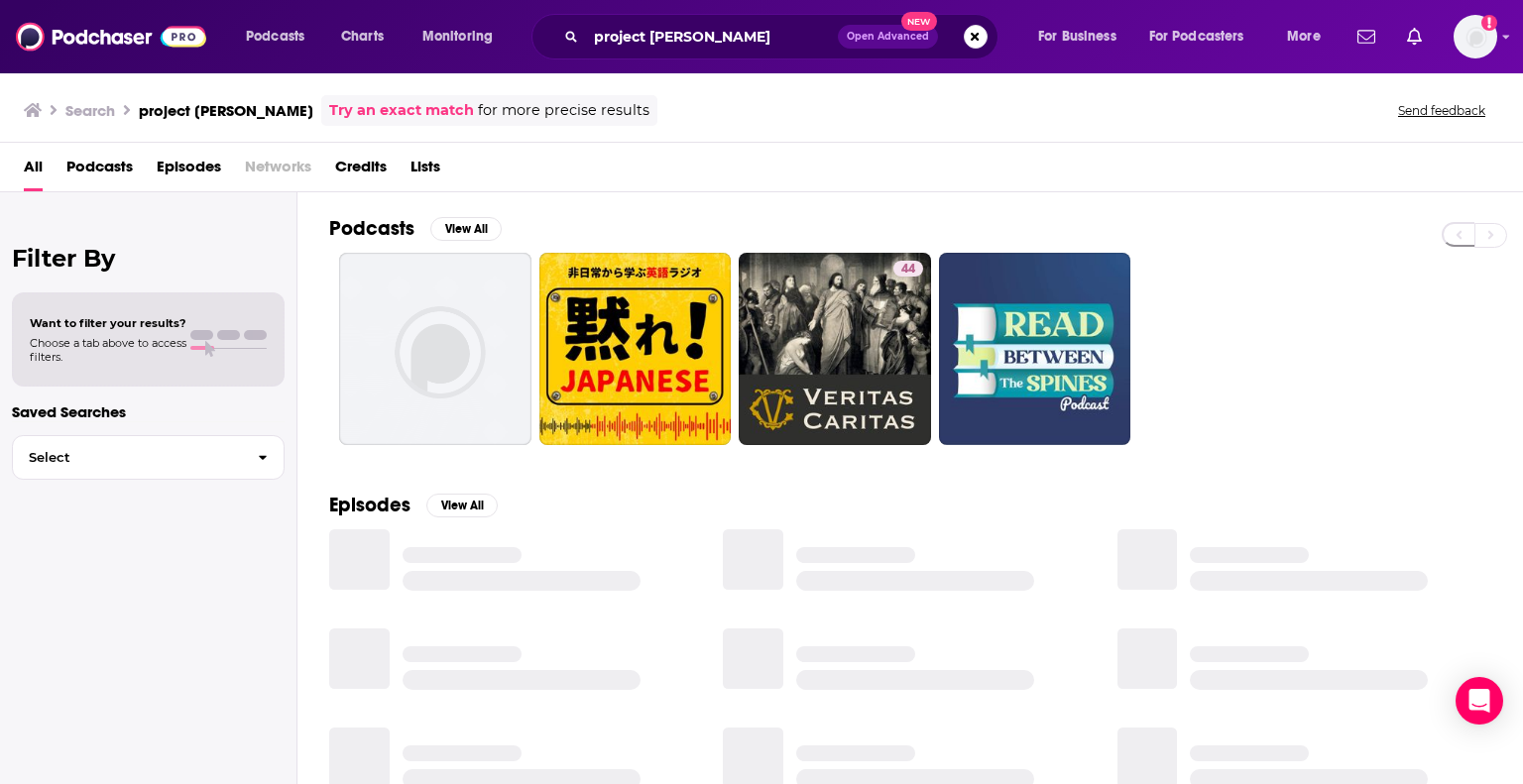 click on "Episodes" at bounding box center [188, 170] 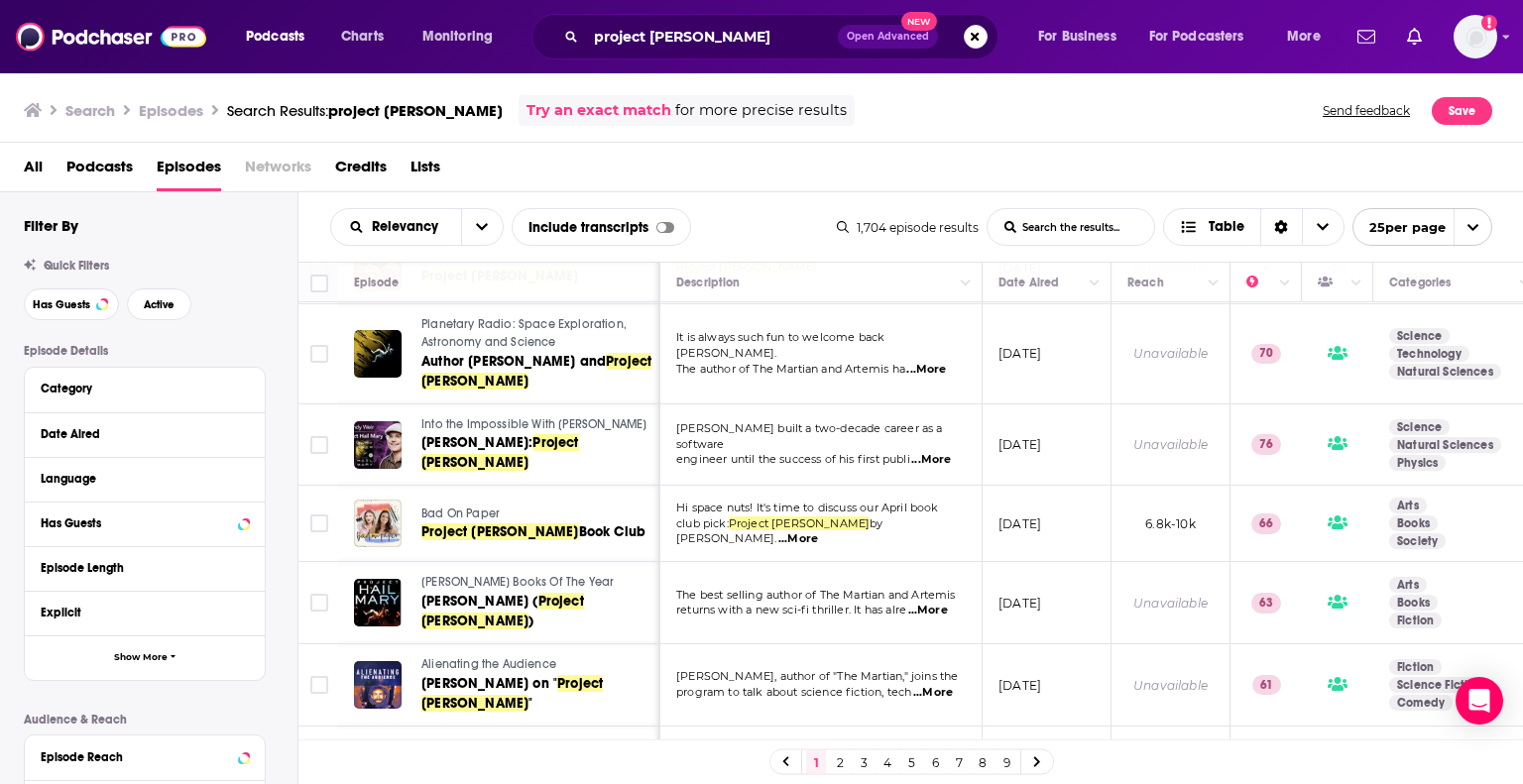 scroll, scrollTop: 0, scrollLeft: 0, axis: both 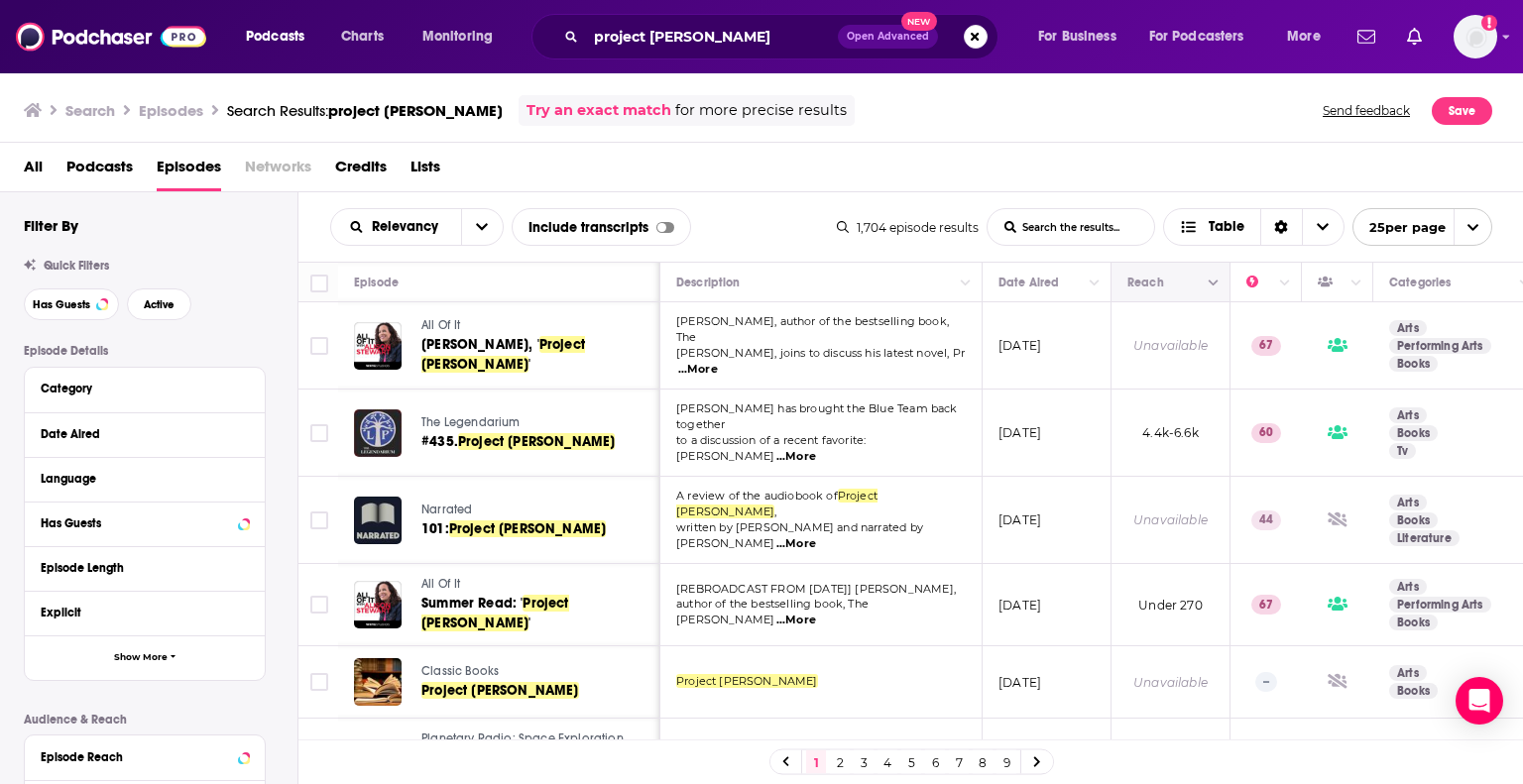 click at bounding box center [1214, 283] 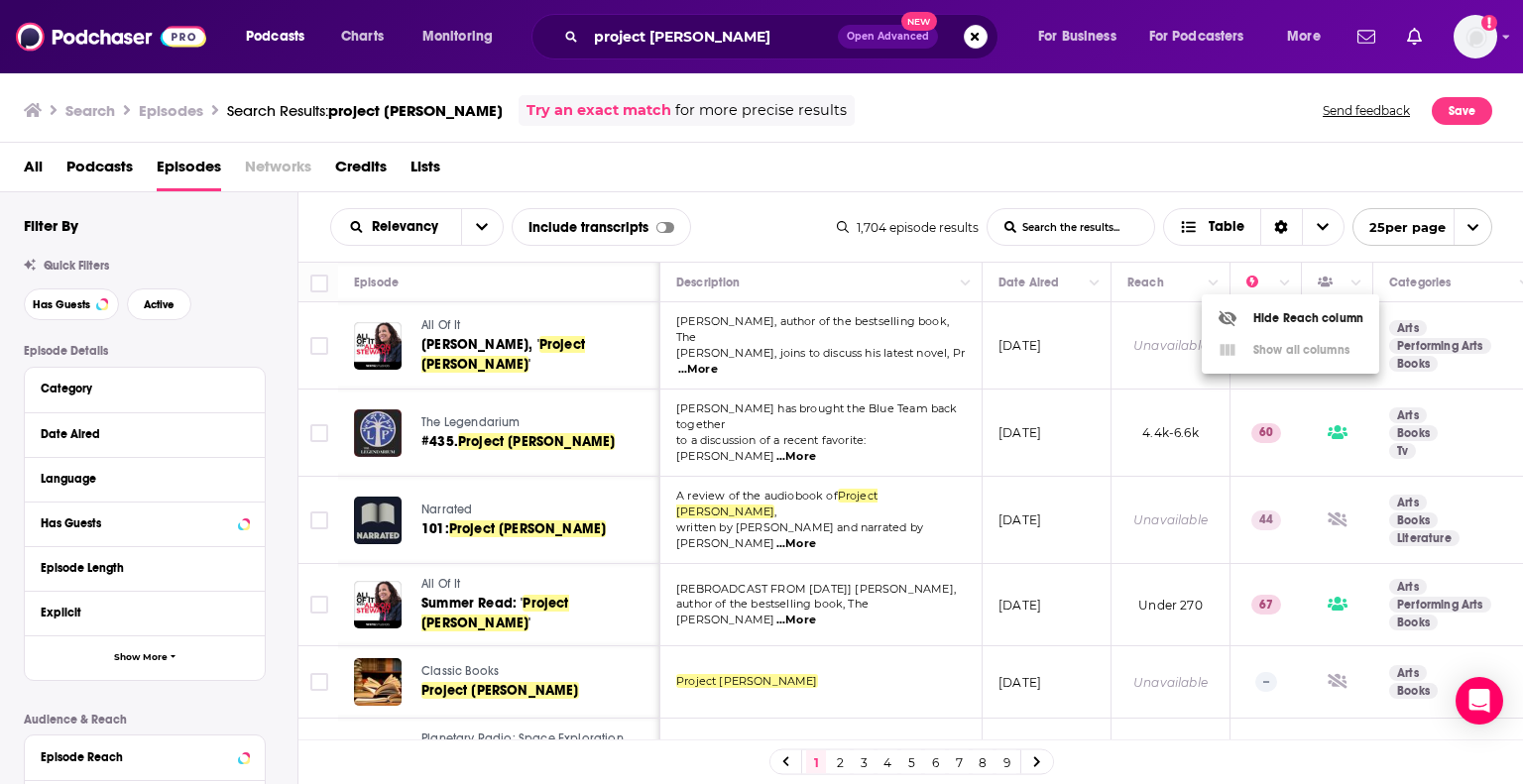 click at bounding box center (762, 392) 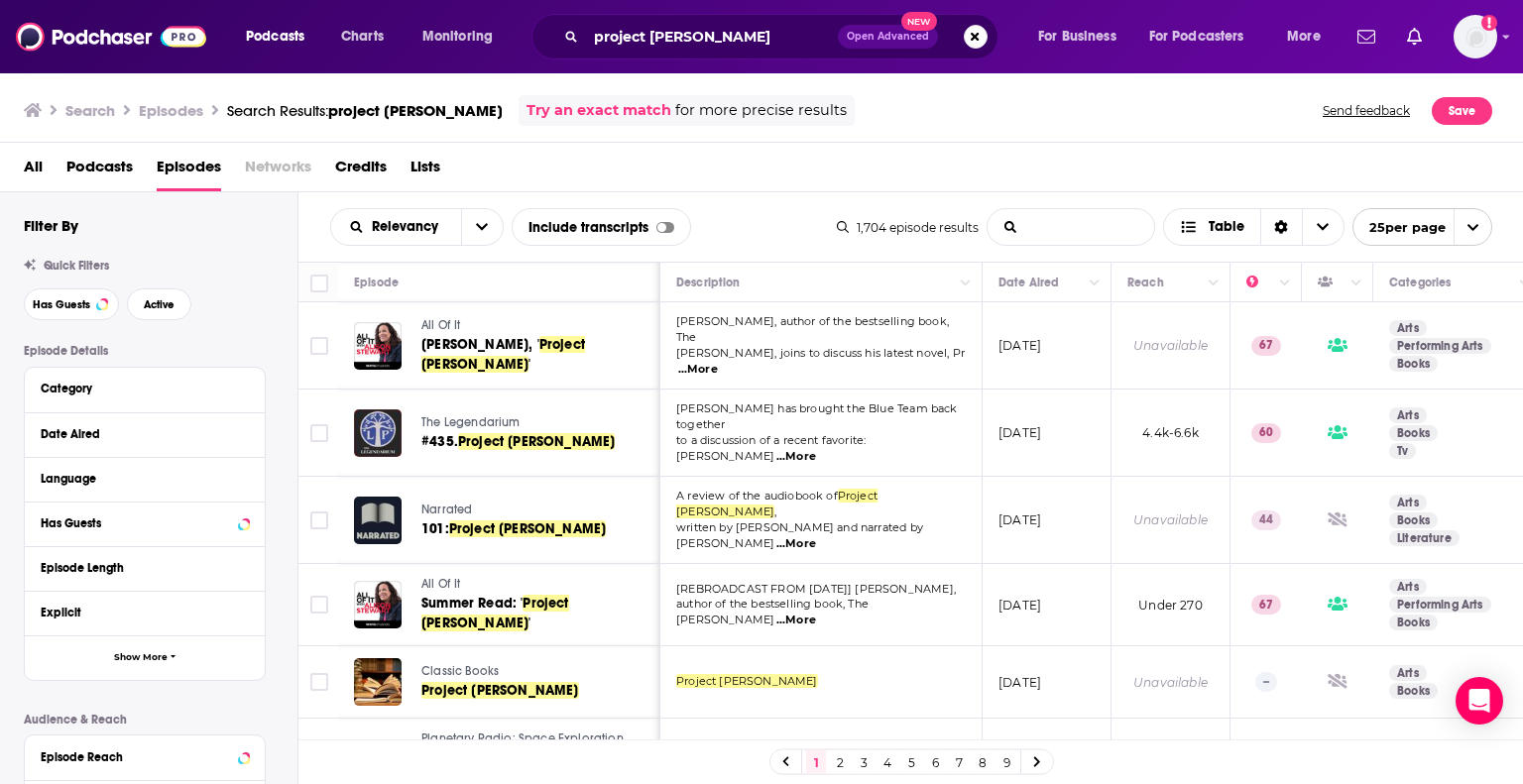 click on "List Search Input" at bounding box center (1071, 227) 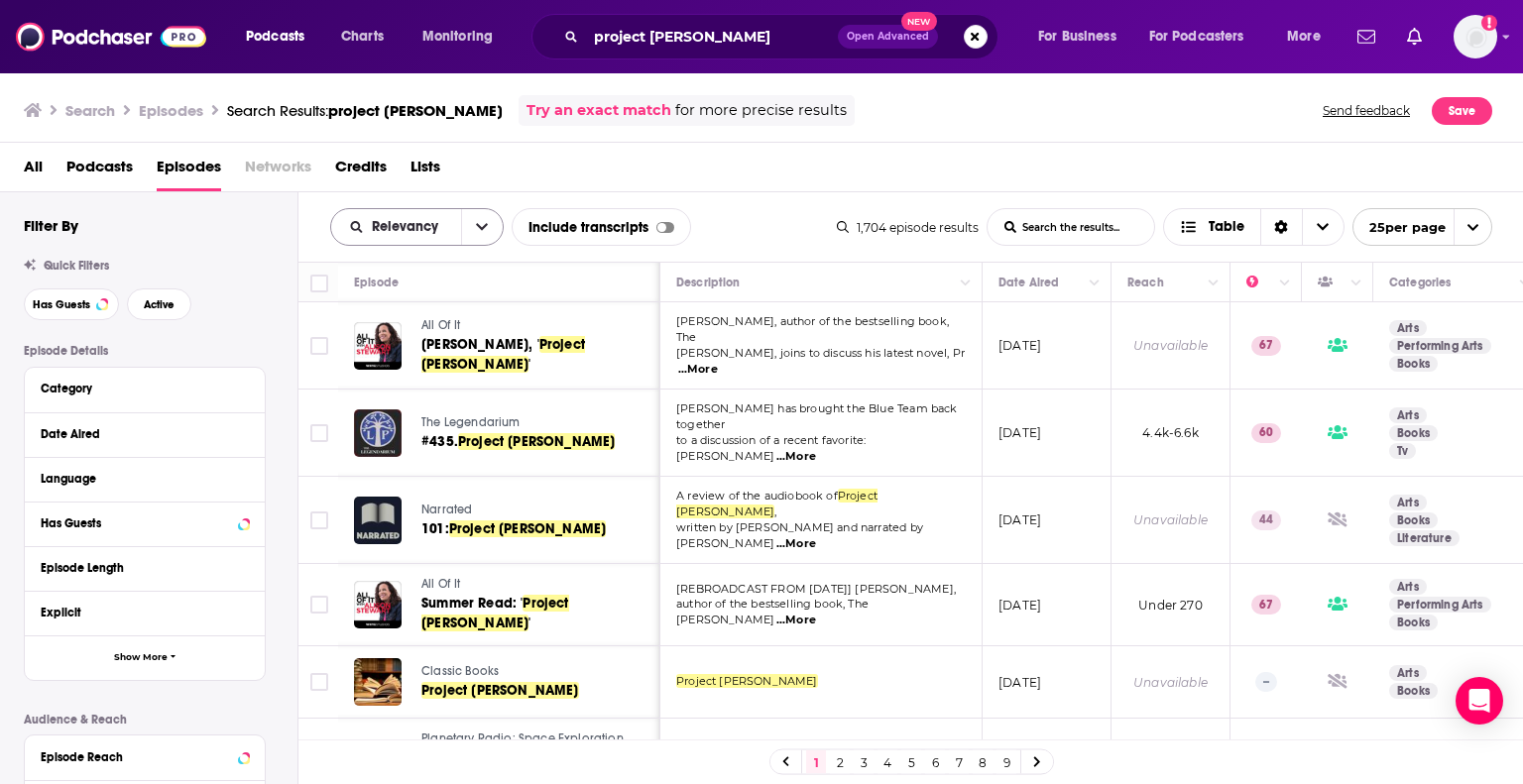 click 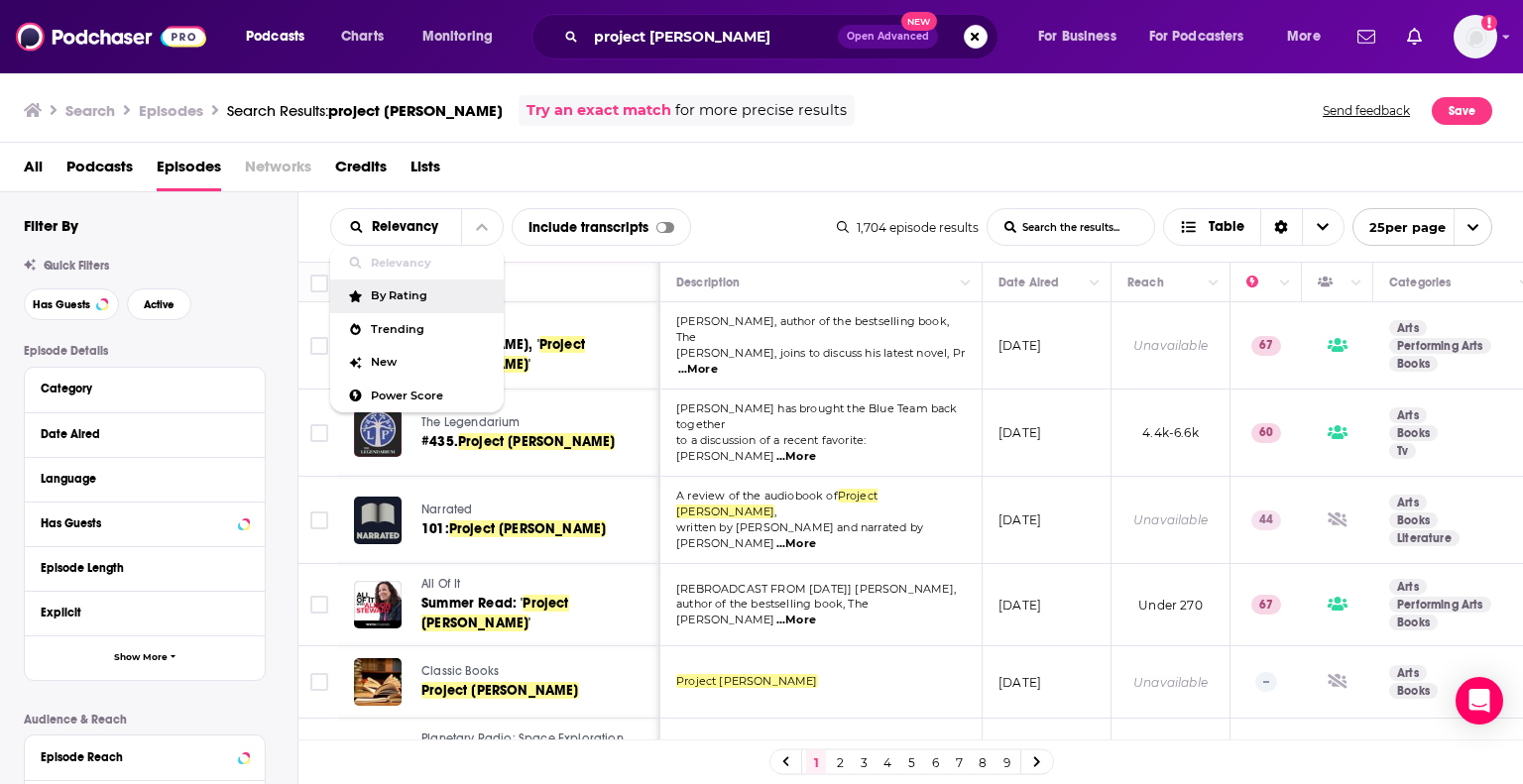 click on "By Rating" at bounding box center (429, 295) 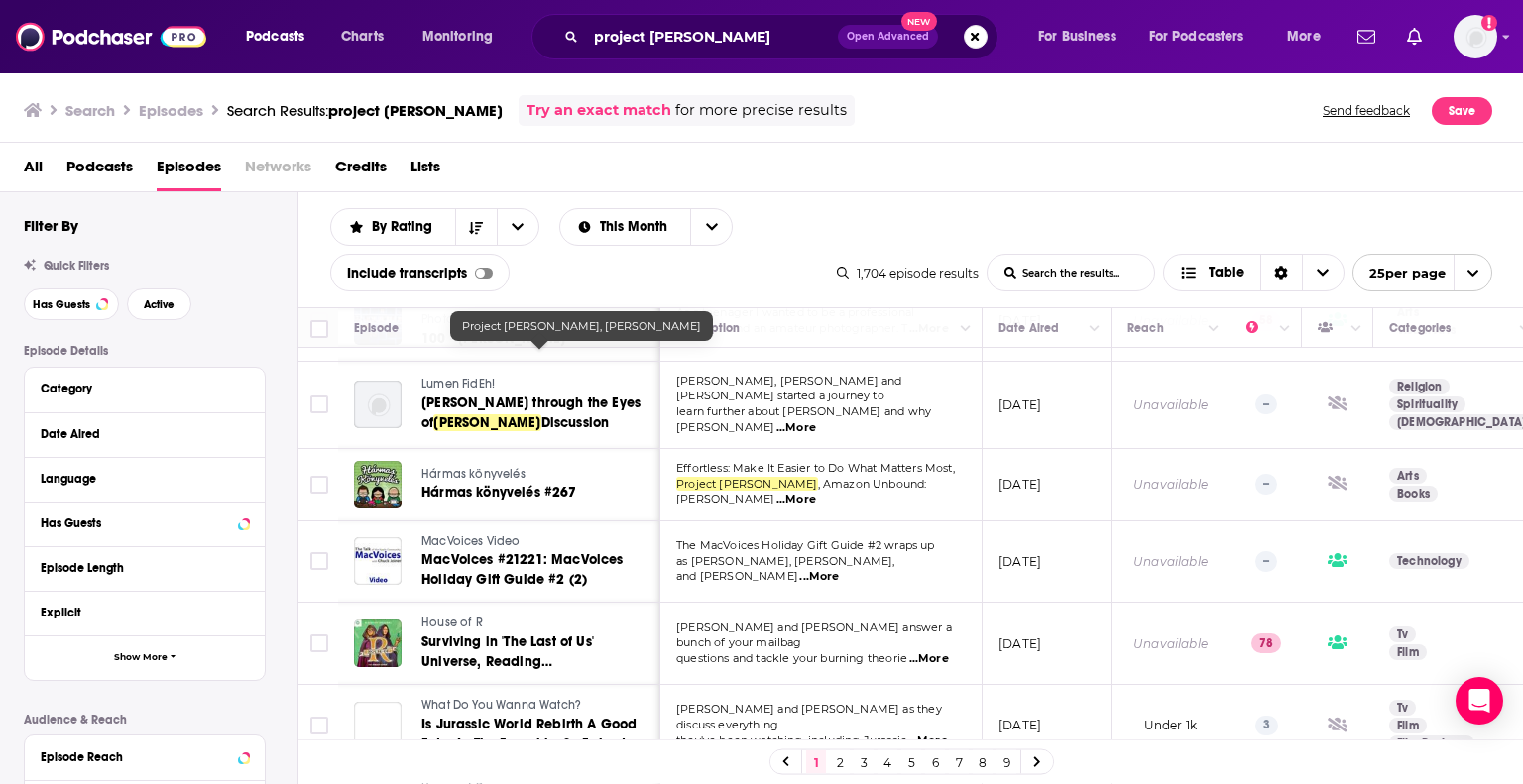 scroll, scrollTop: 1575, scrollLeft: 0, axis: vertical 